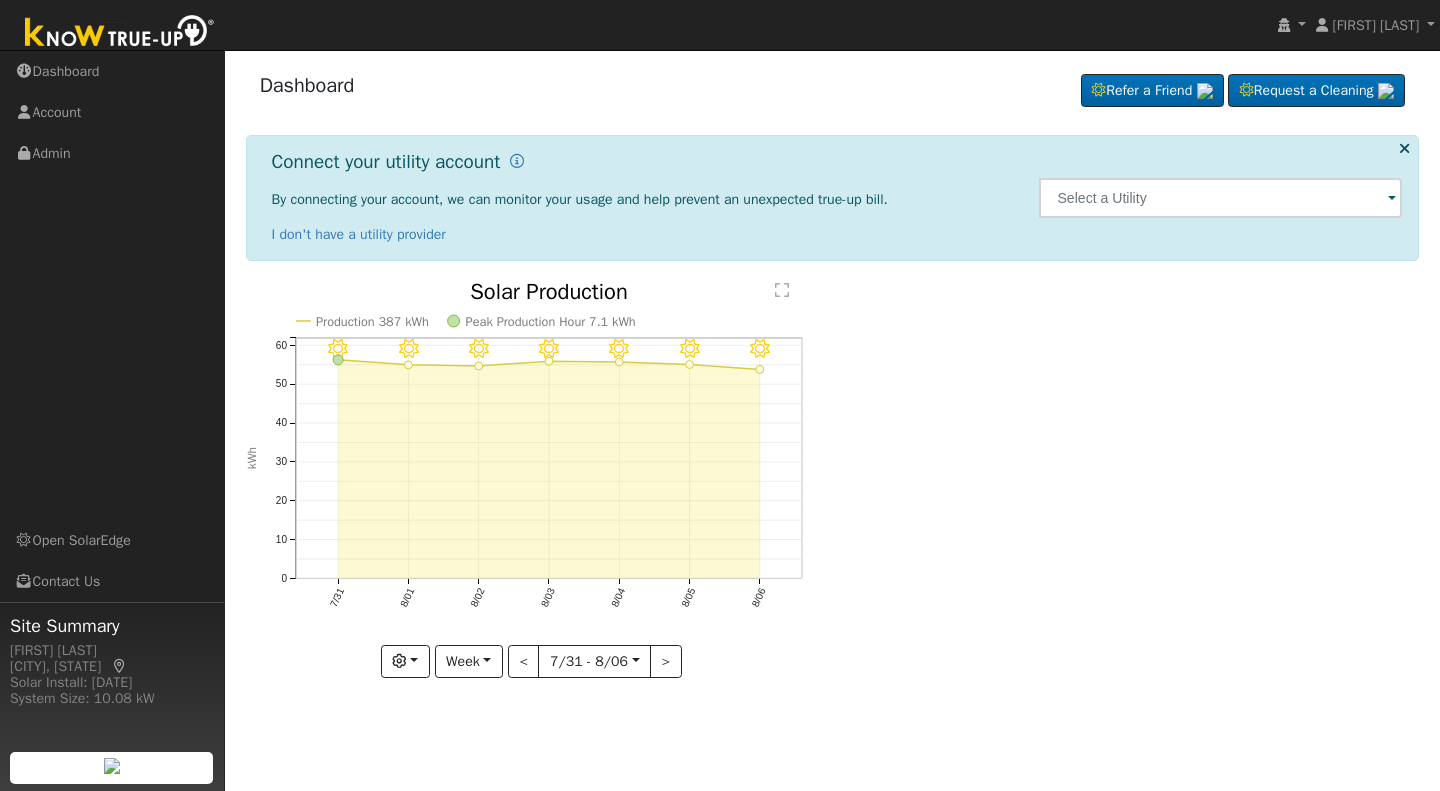 scroll, scrollTop: 0, scrollLeft: 0, axis: both 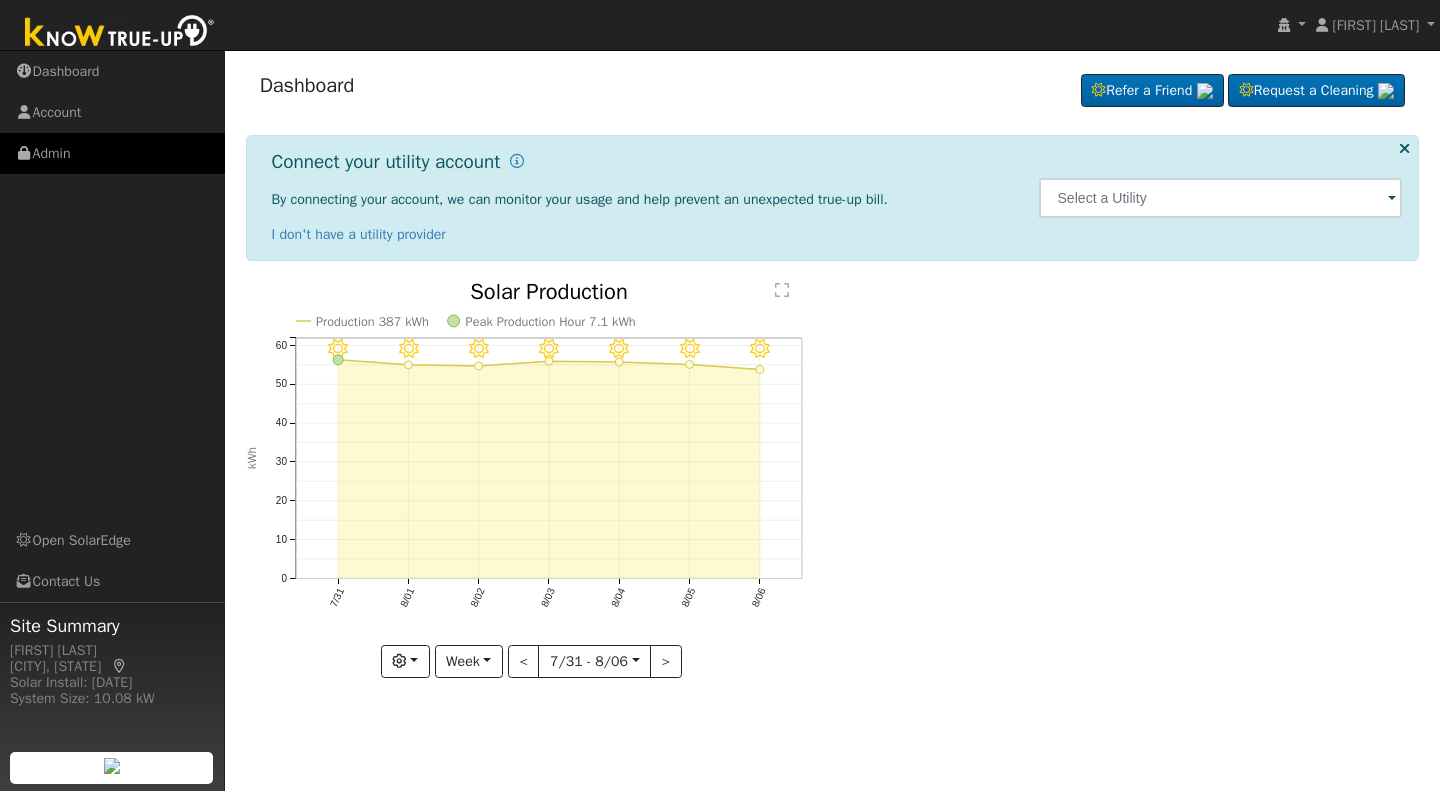 click on "Admin" at bounding box center [112, 153] 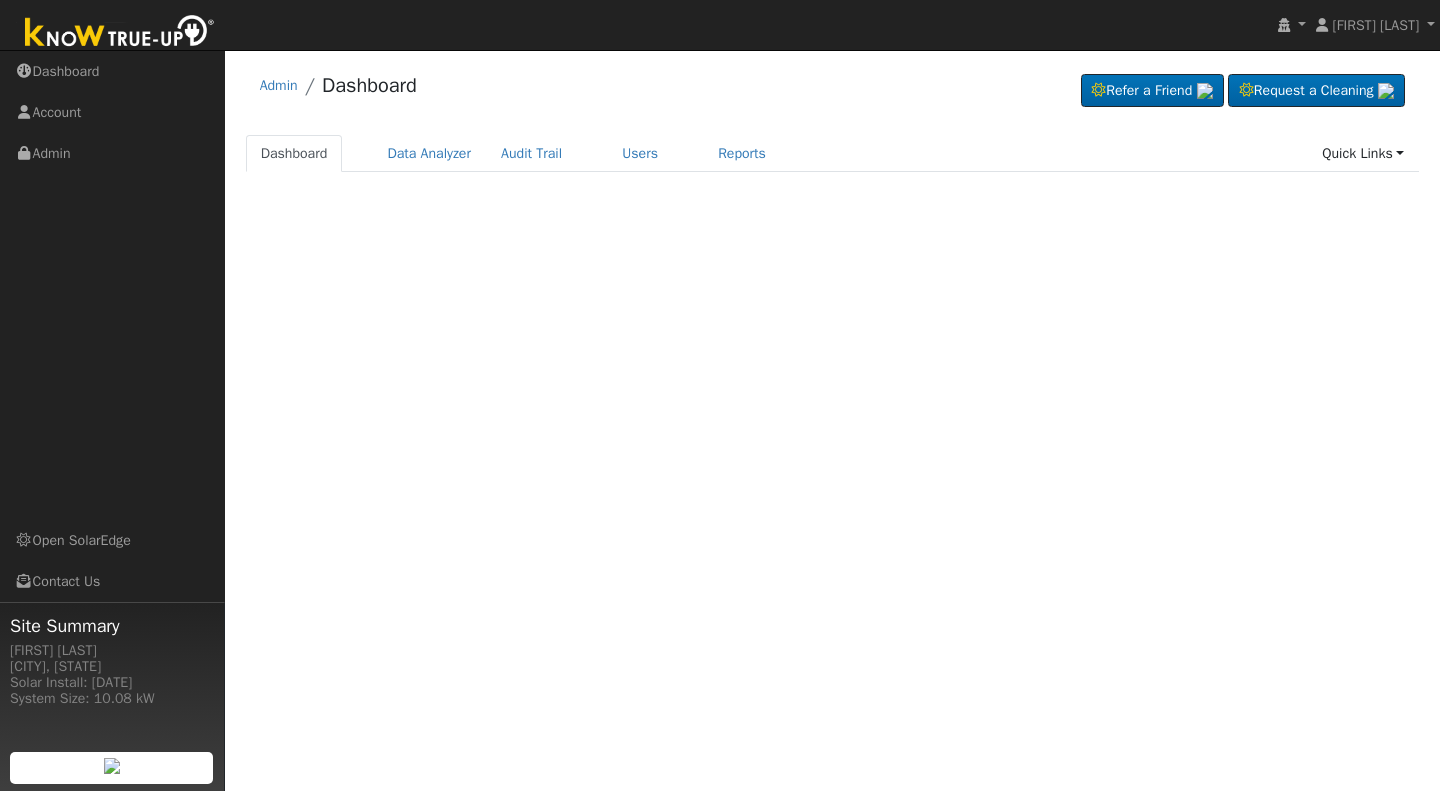 scroll, scrollTop: 0, scrollLeft: 0, axis: both 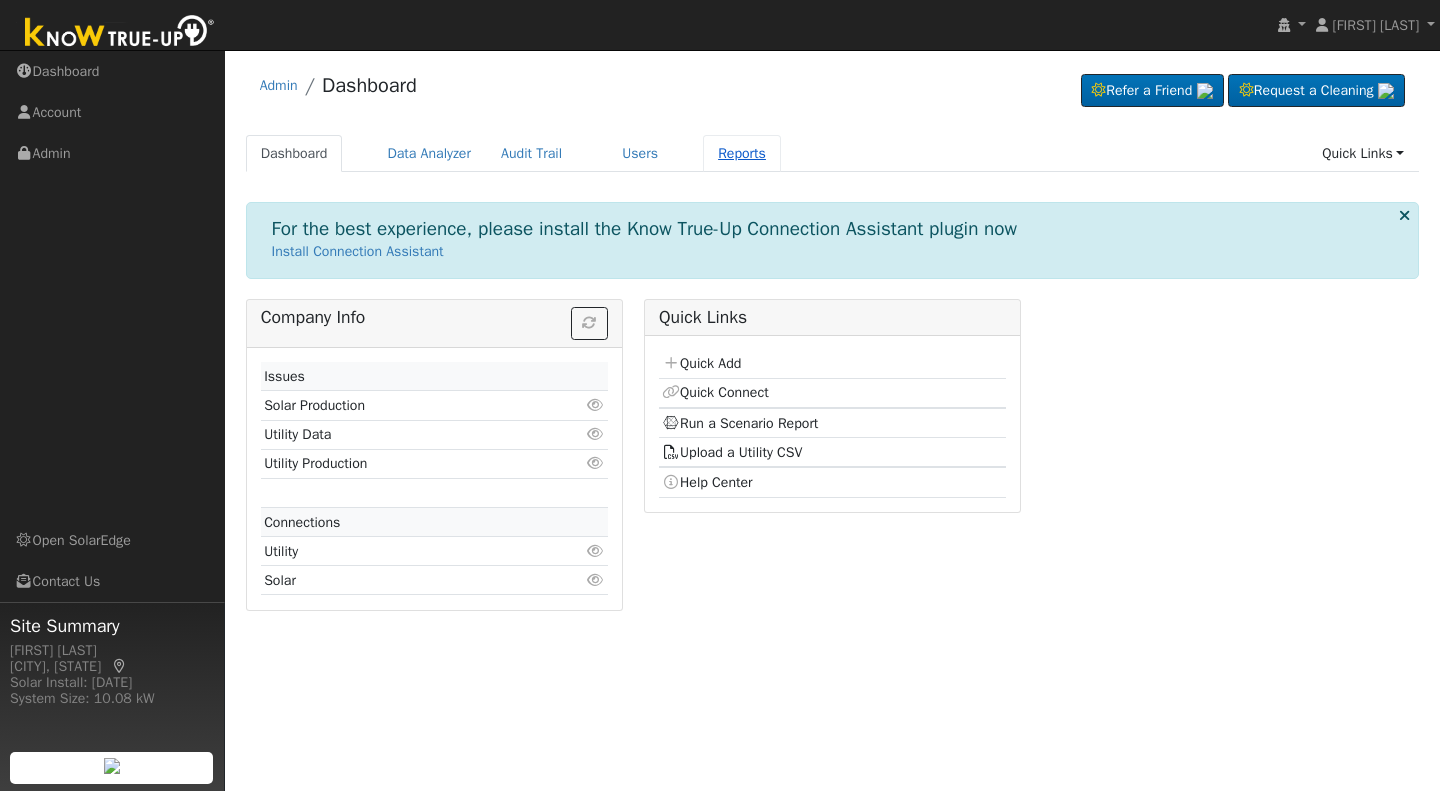 click on "Reports" at bounding box center [742, 153] 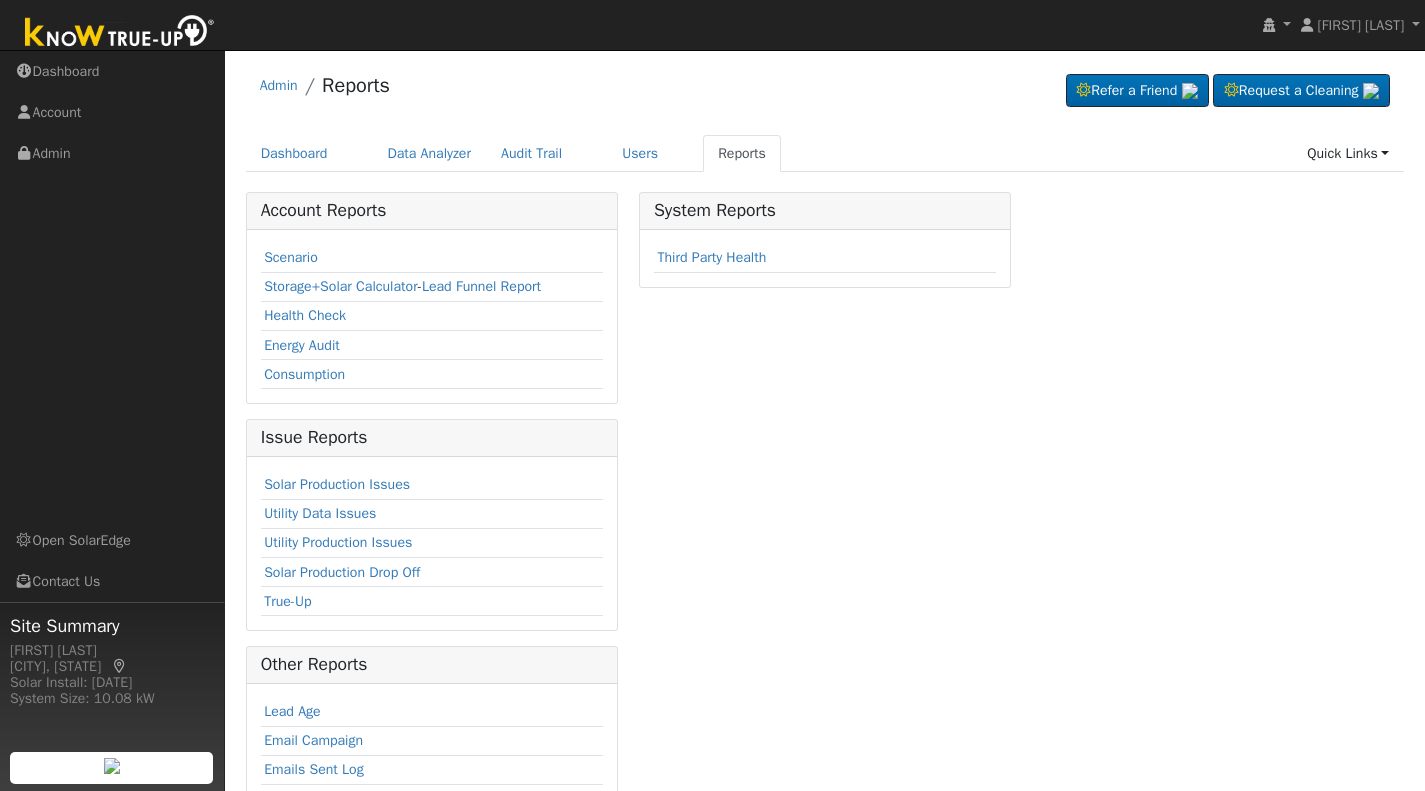 scroll, scrollTop: 0, scrollLeft: 0, axis: both 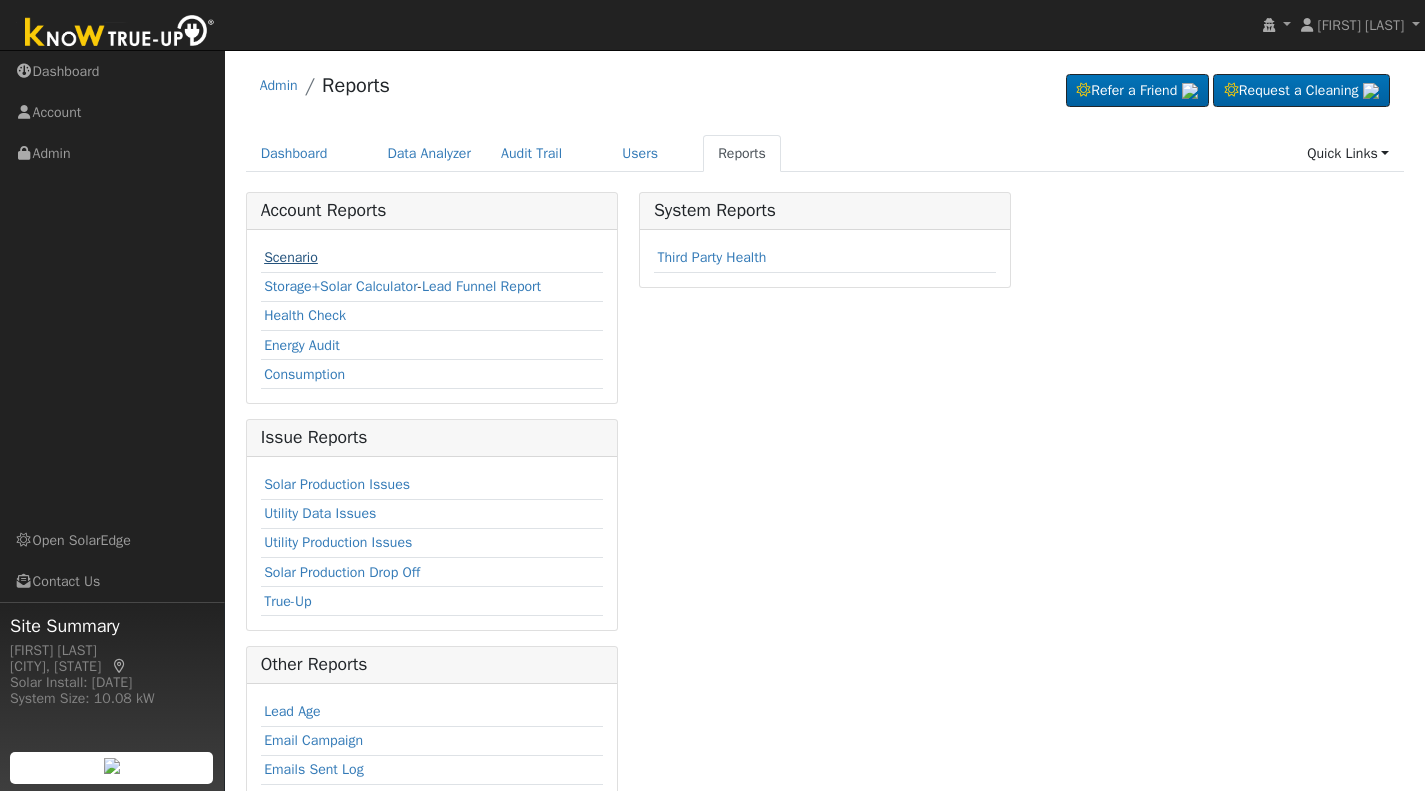 click on "Scenario" at bounding box center (291, 257) 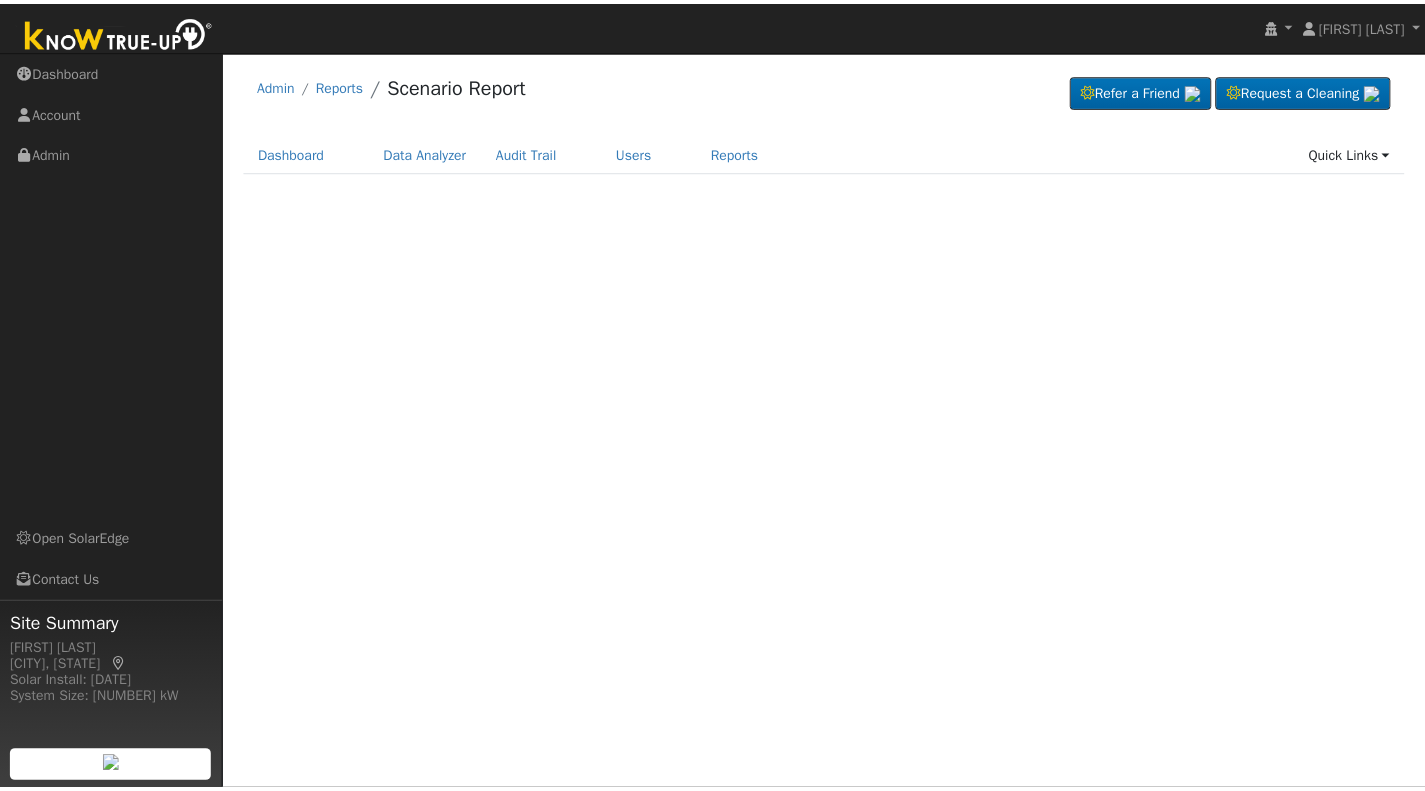 scroll, scrollTop: 0, scrollLeft: 0, axis: both 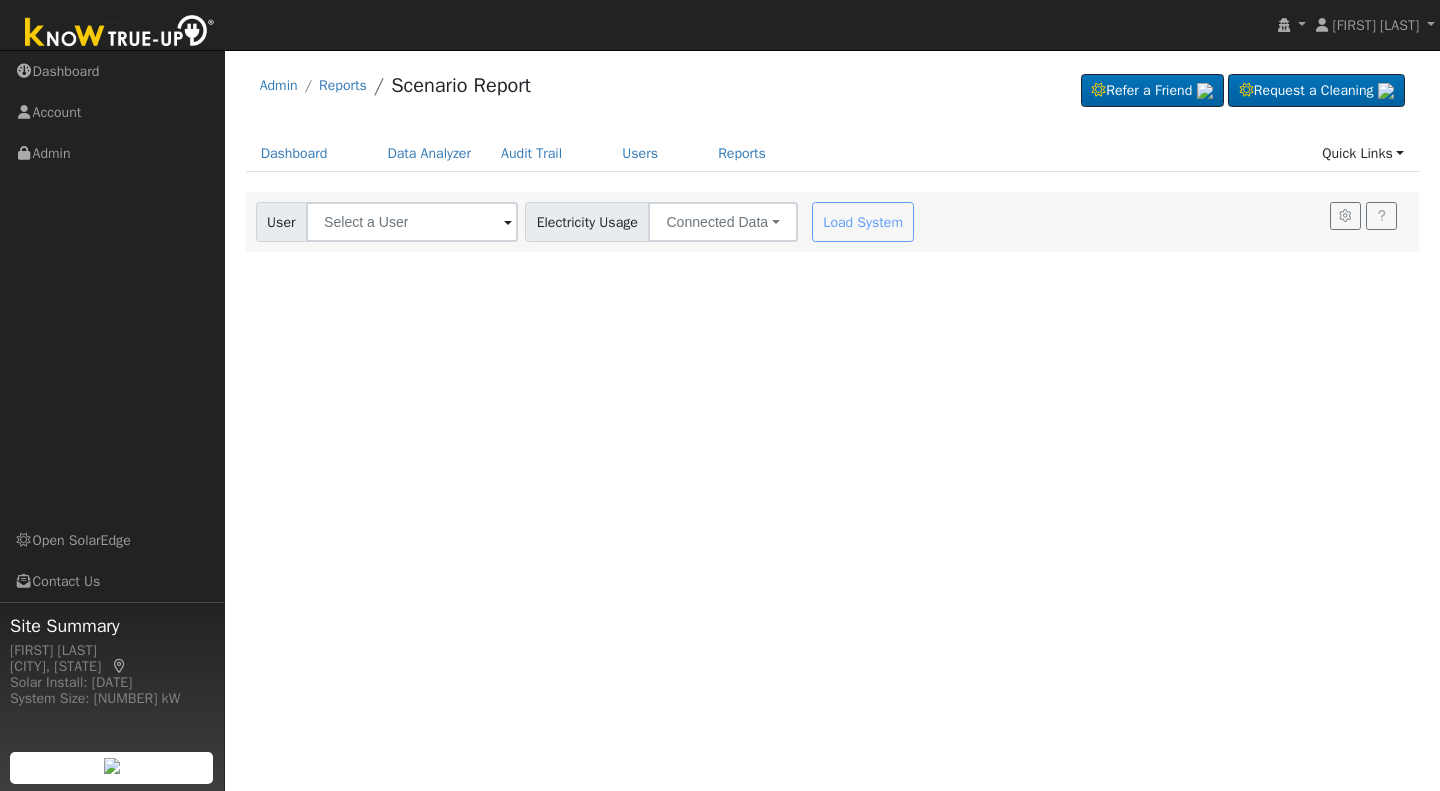 click at bounding box center [508, 223] 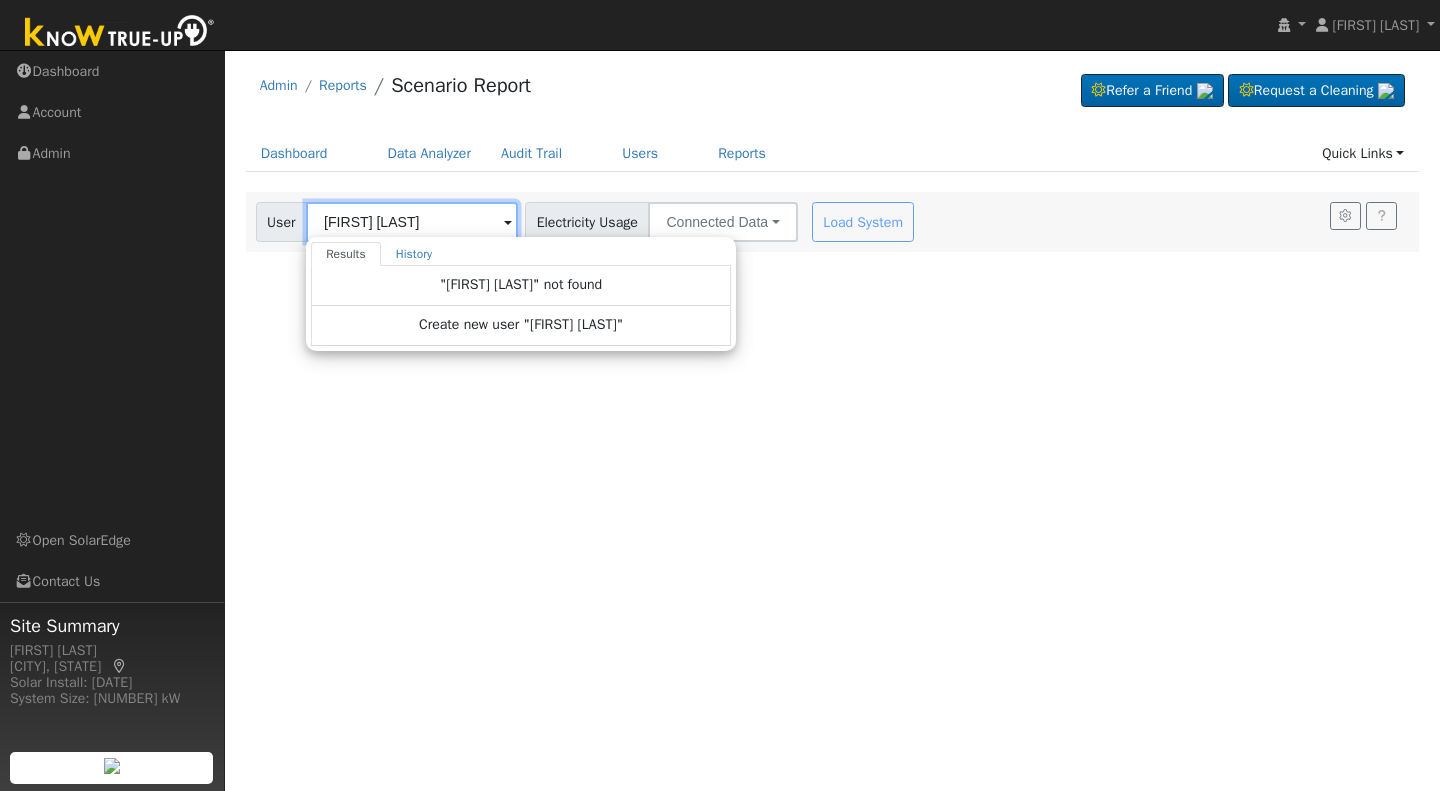 drag, startPoint x: 380, startPoint y: 218, endPoint x: 307, endPoint y: 210, distance: 73.43705 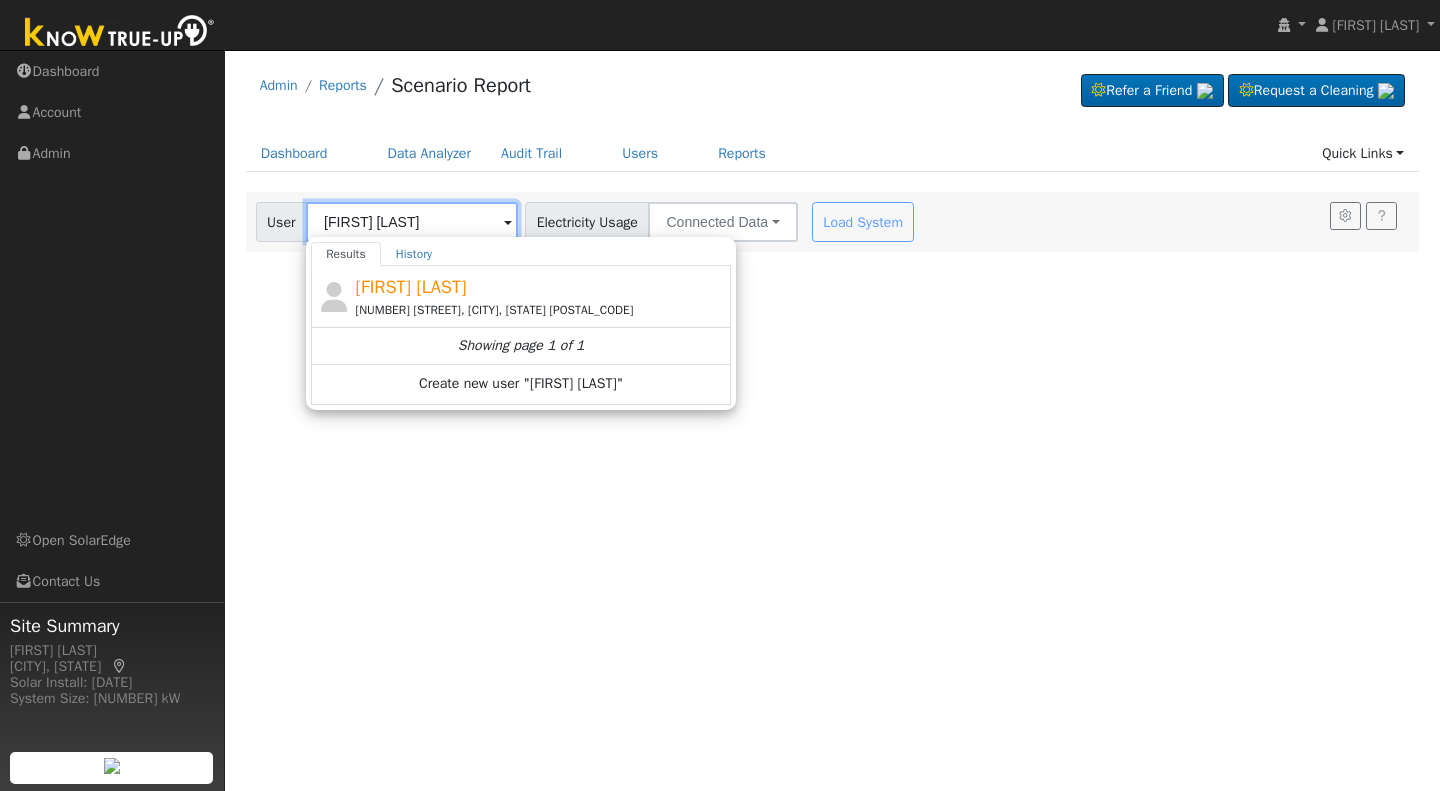 type on "[FIRST] [LAST]" 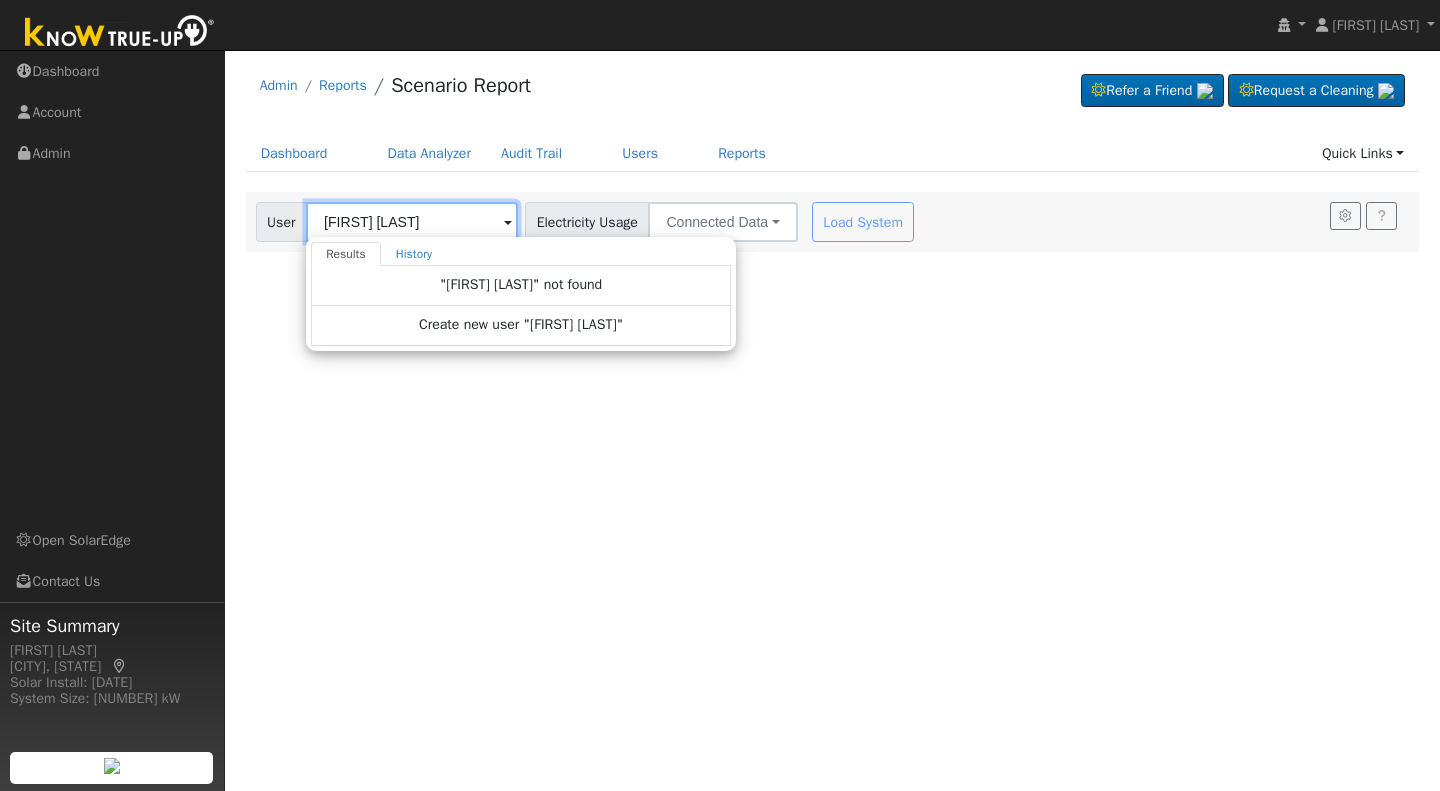 drag, startPoint x: 384, startPoint y: 221, endPoint x: 302, endPoint y: 222, distance: 82.006096 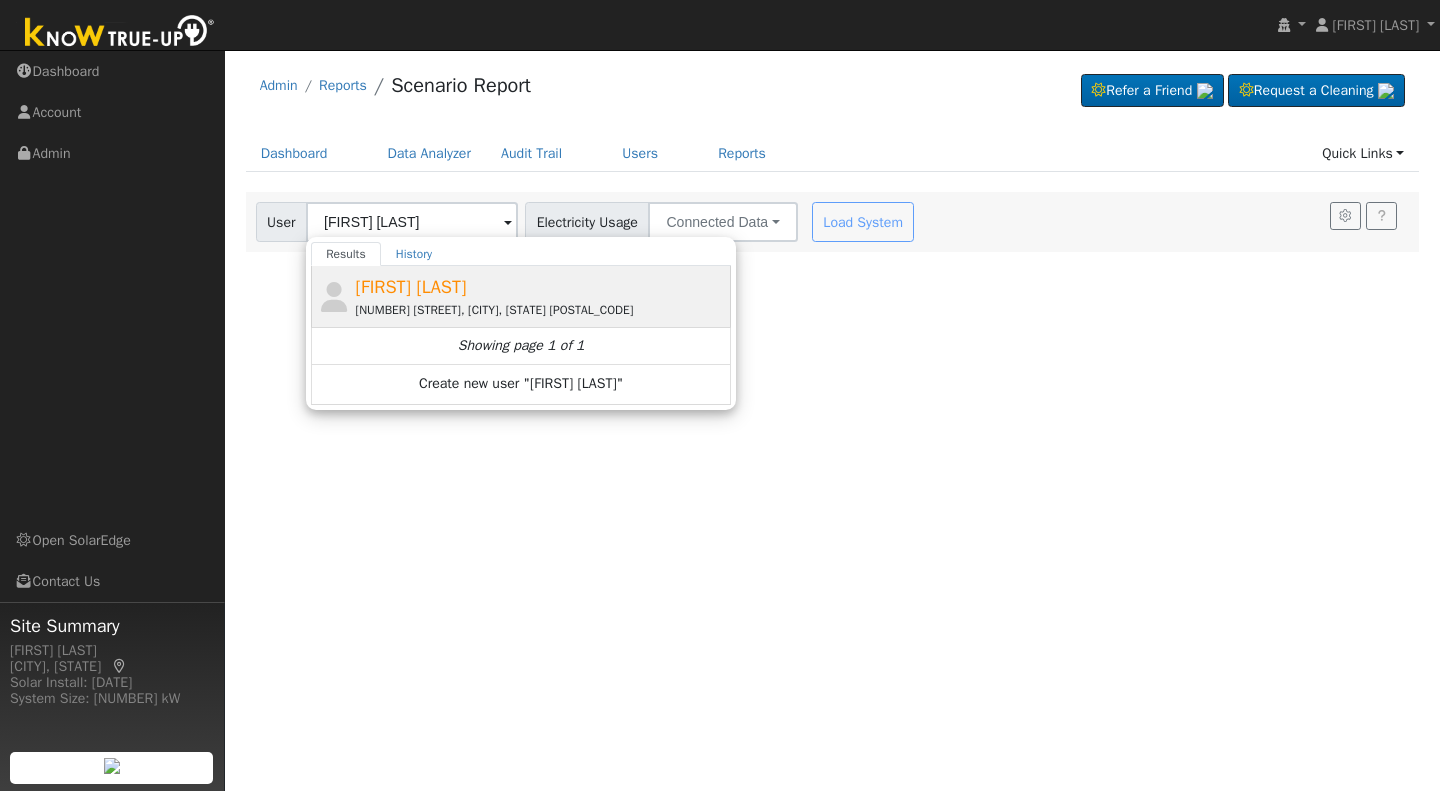click on "[FIRST] [LAST]" at bounding box center (411, 287) 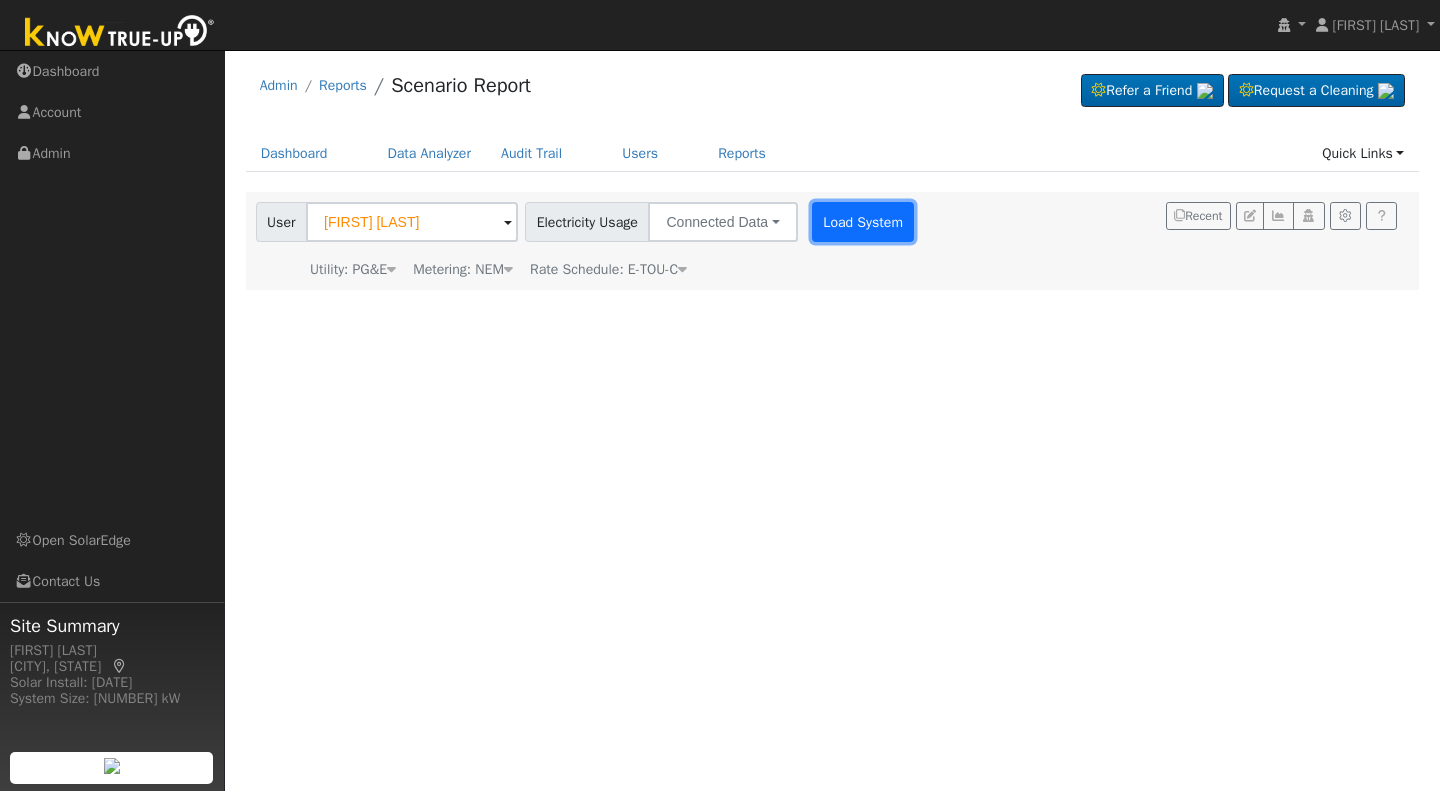 click on "Load System" at bounding box center (863, 222) 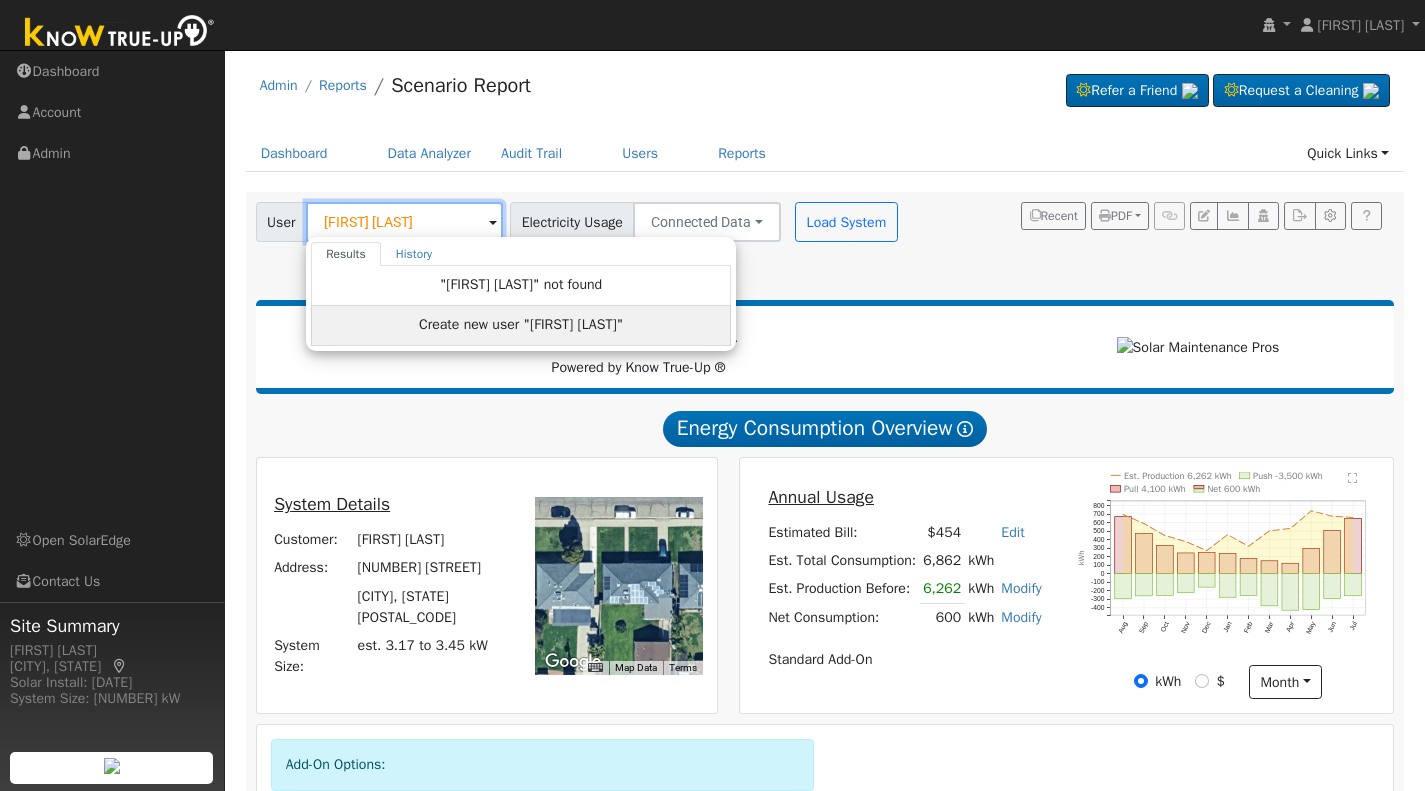type on "[FIRST] [LAST]" 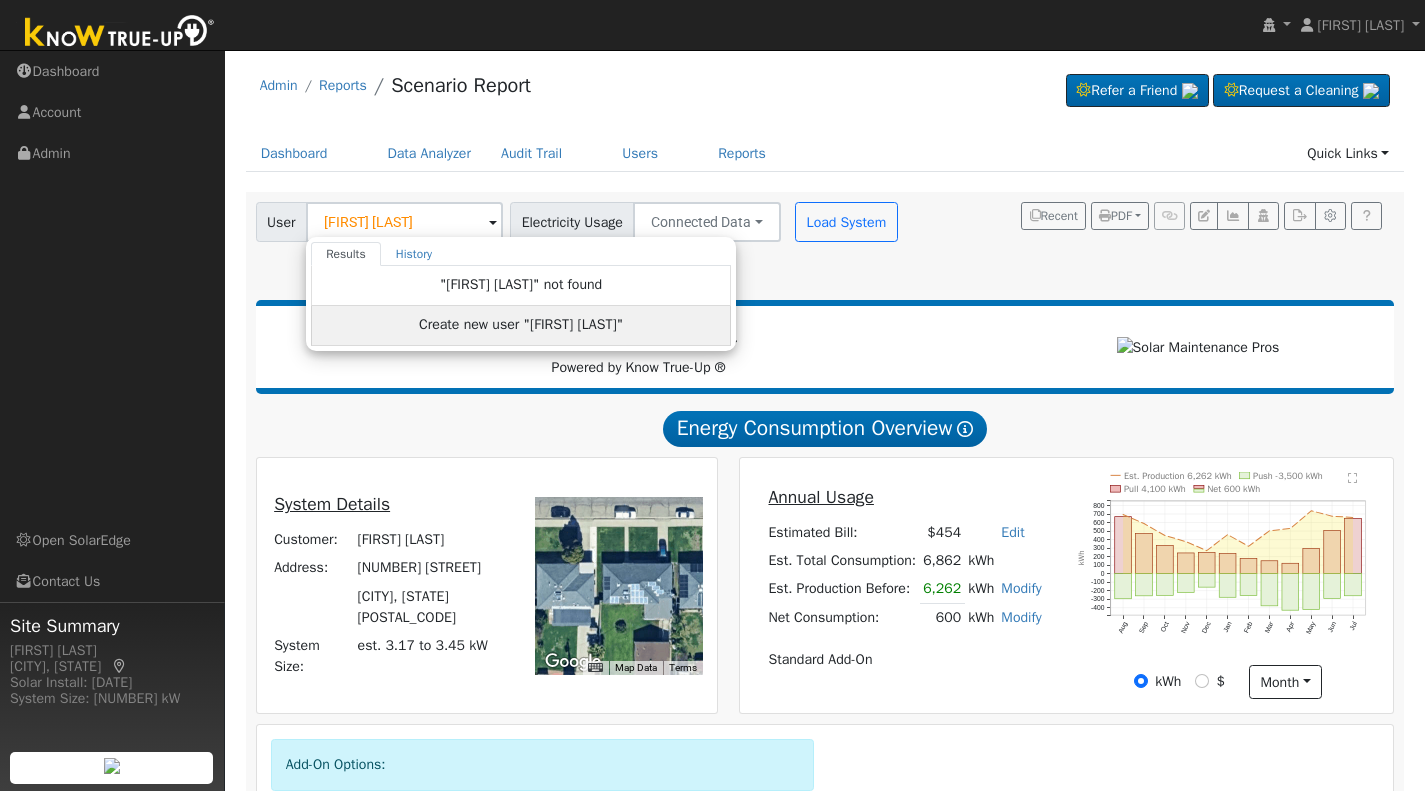 click on "Create new user "Everardo Ramos"" at bounding box center (521, 325) 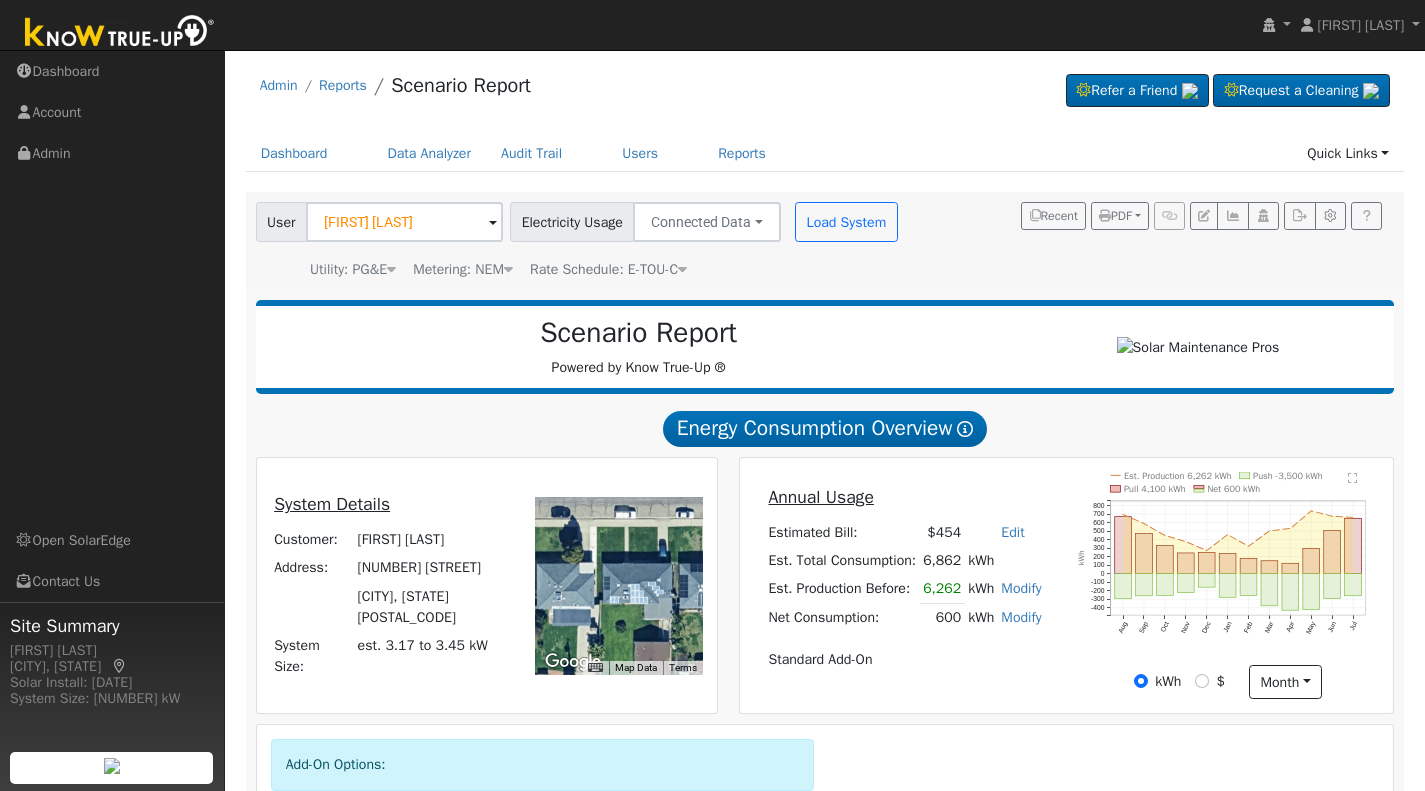 click on "1323 W Cambridge Ave" at bounding box center [434, 568] 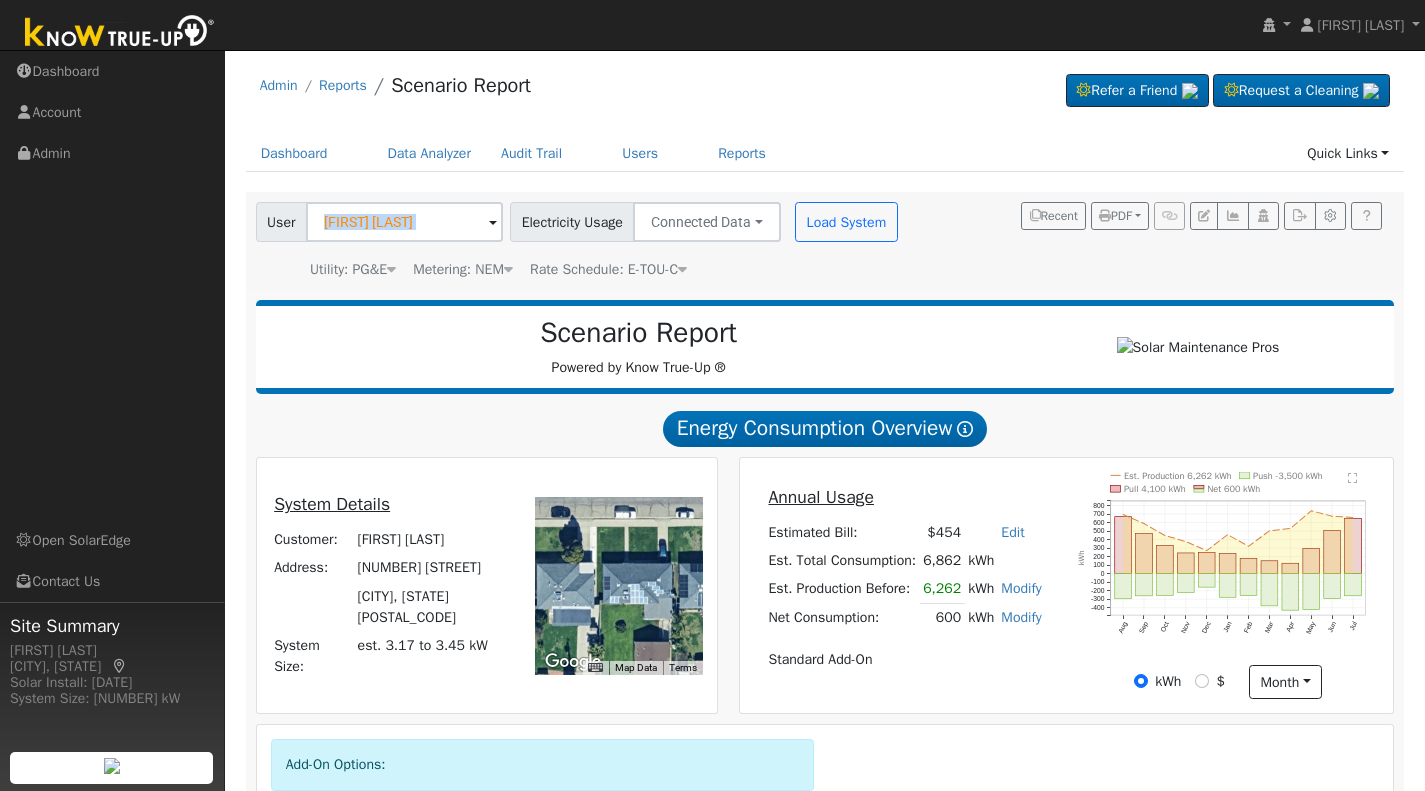 drag, startPoint x: 501, startPoint y: 240, endPoint x: 433, endPoint y: 221, distance: 70.60453 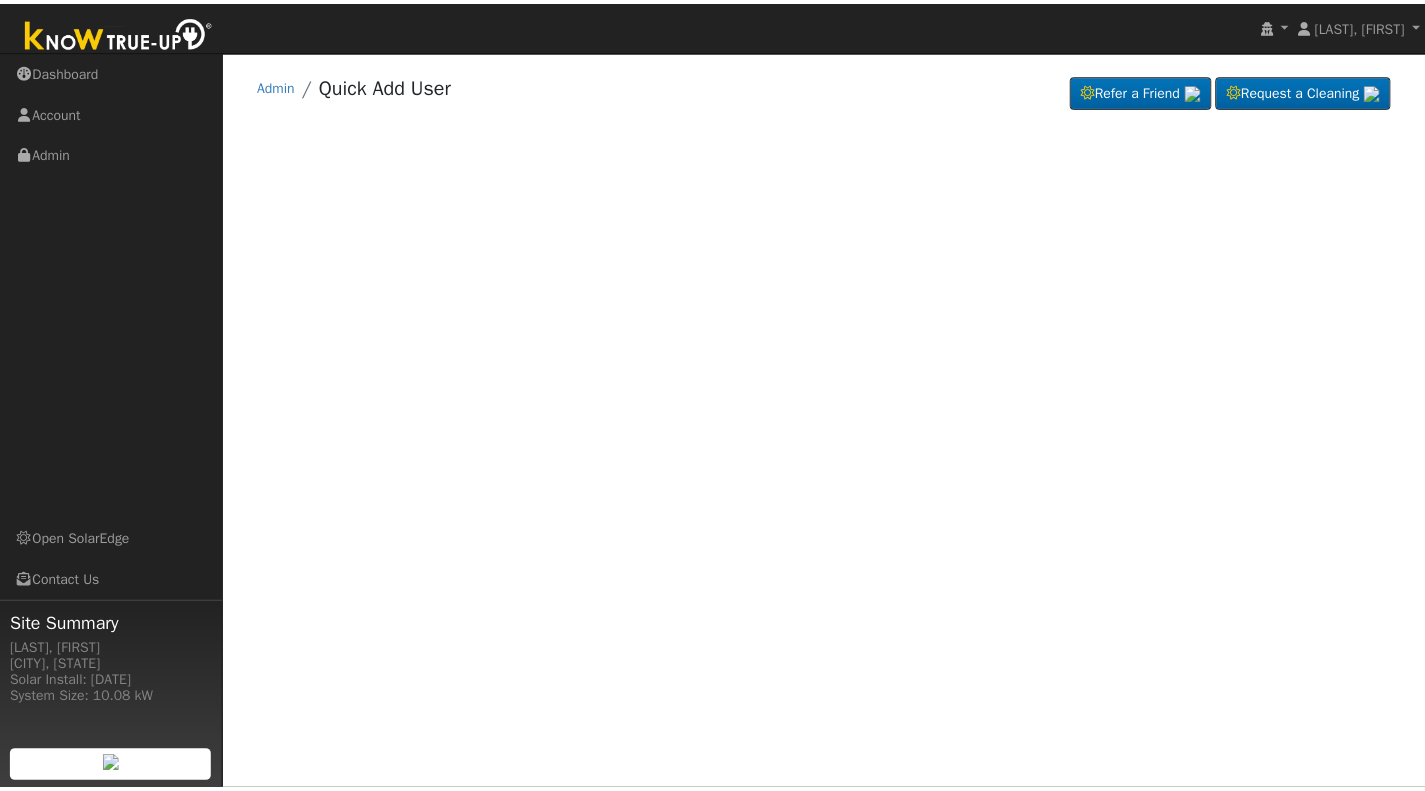 scroll, scrollTop: 0, scrollLeft: 0, axis: both 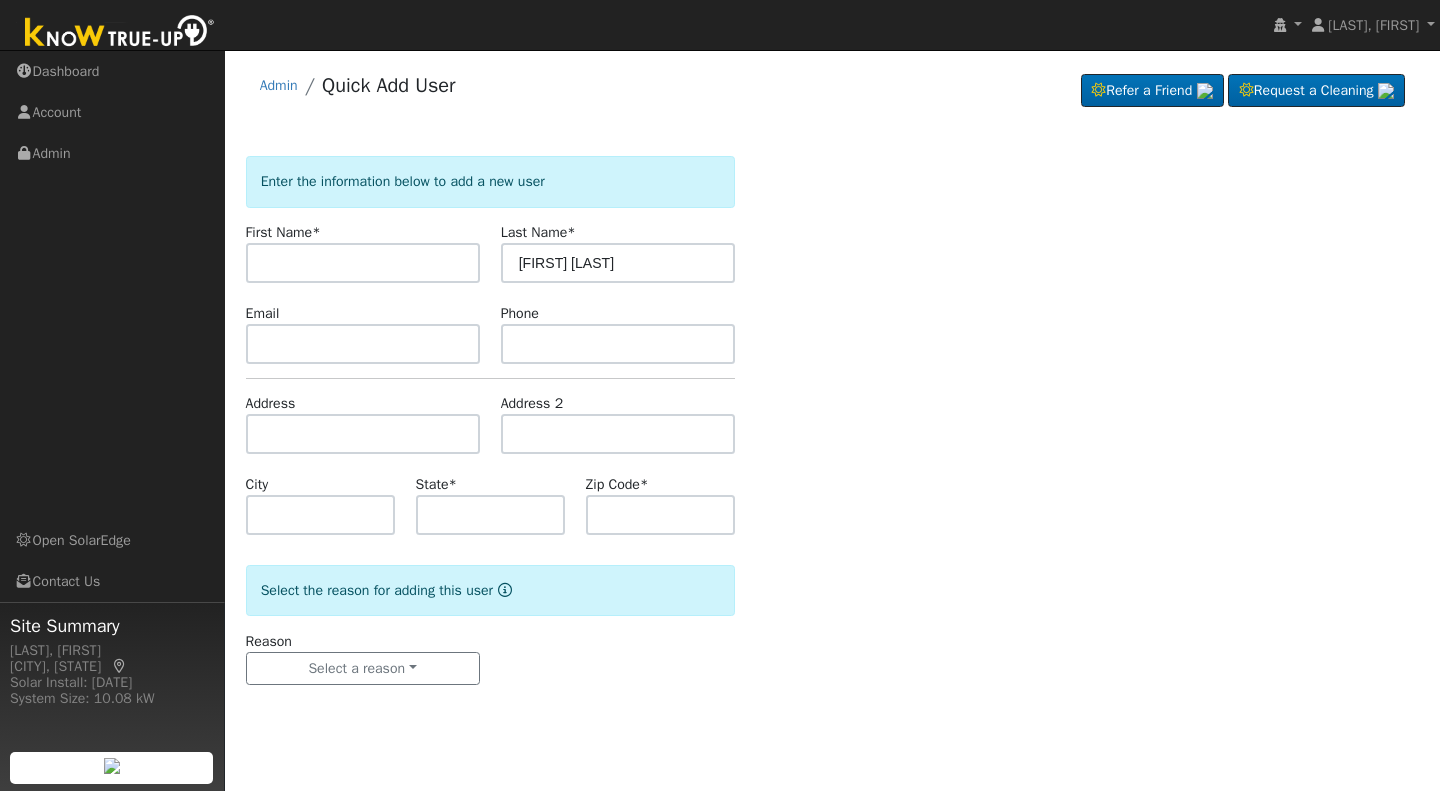 click at bounding box center [363, 263] 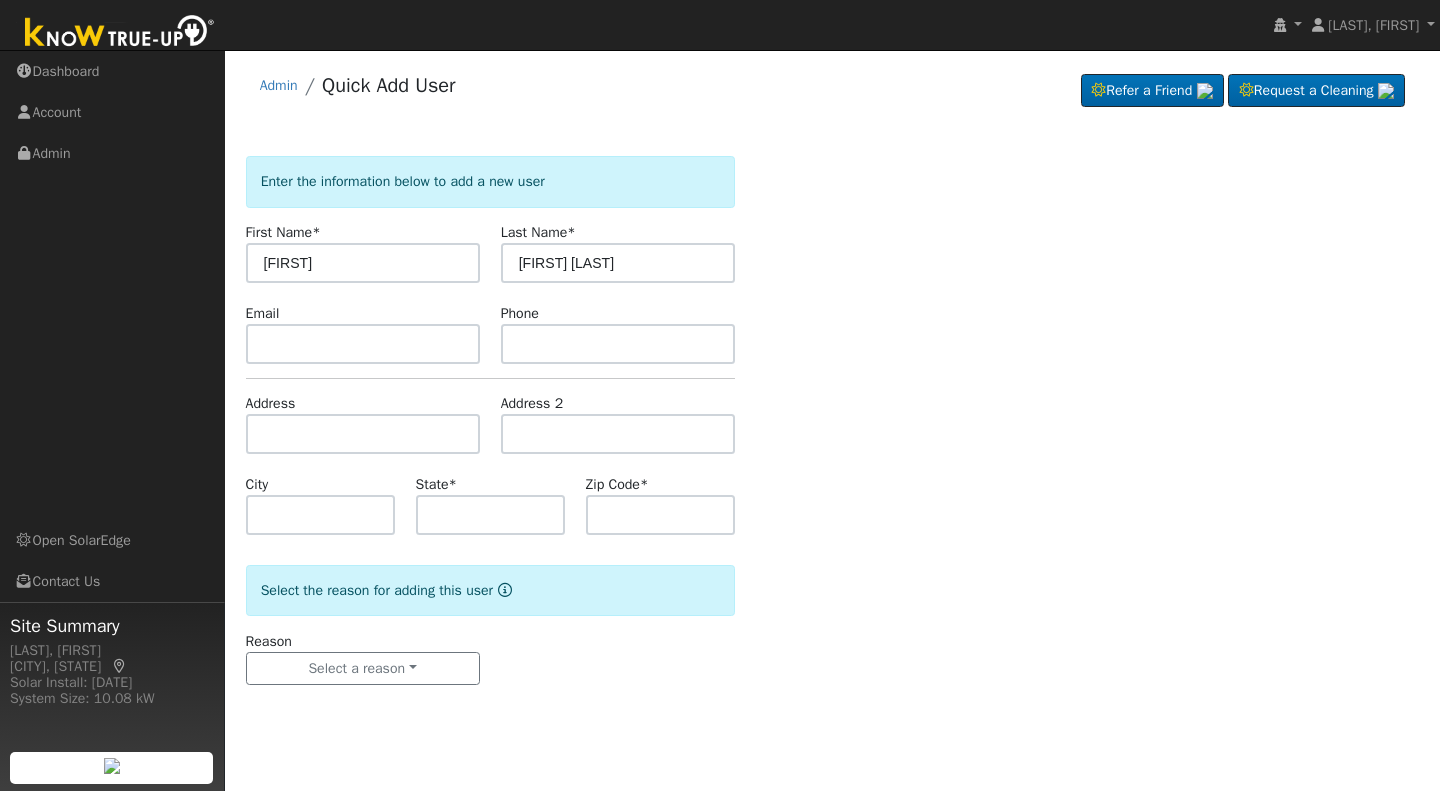 type on "[FIRST]" 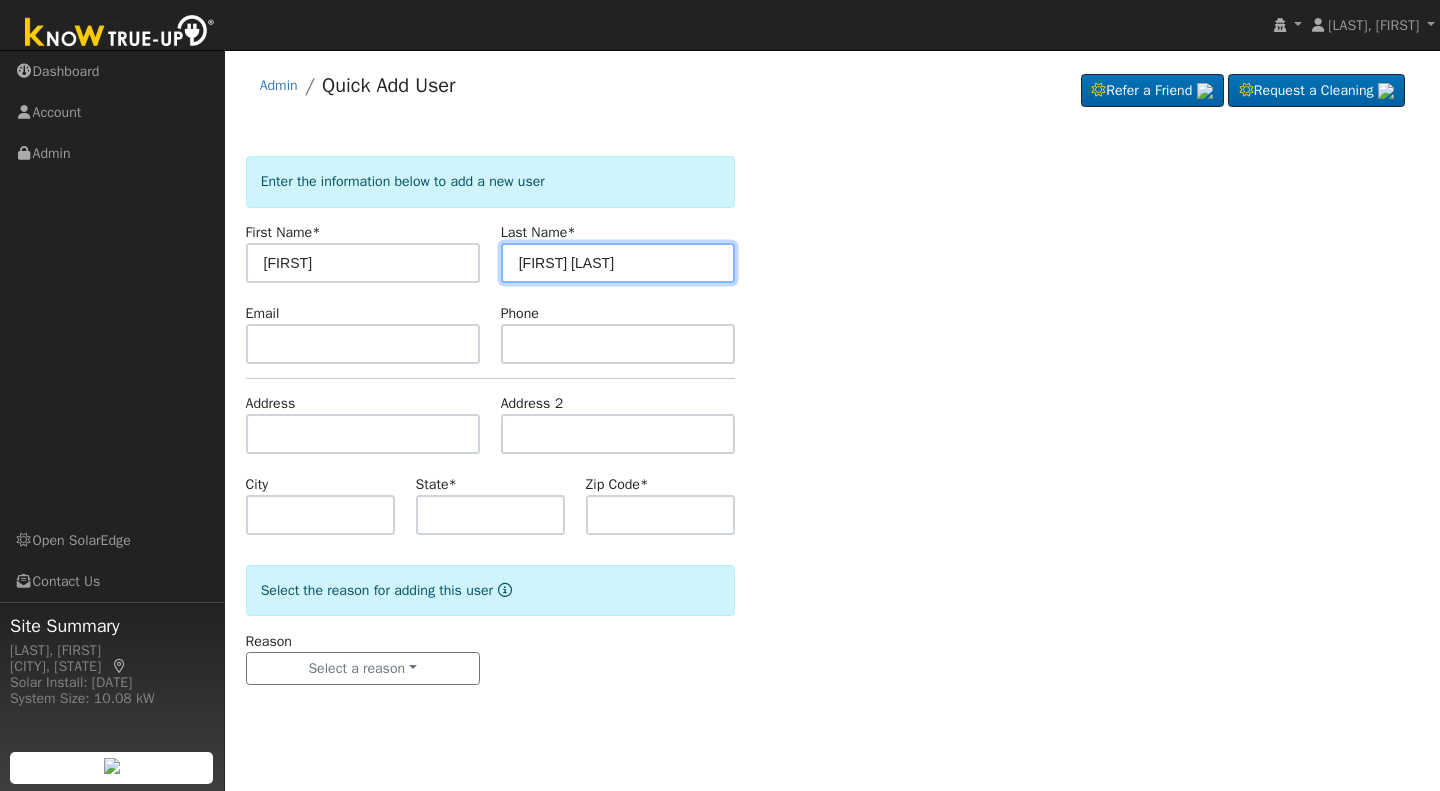 drag, startPoint x: 574, startPoint y: 262, endPoint x: 489, endPoint y: 264, distance: 85.02353 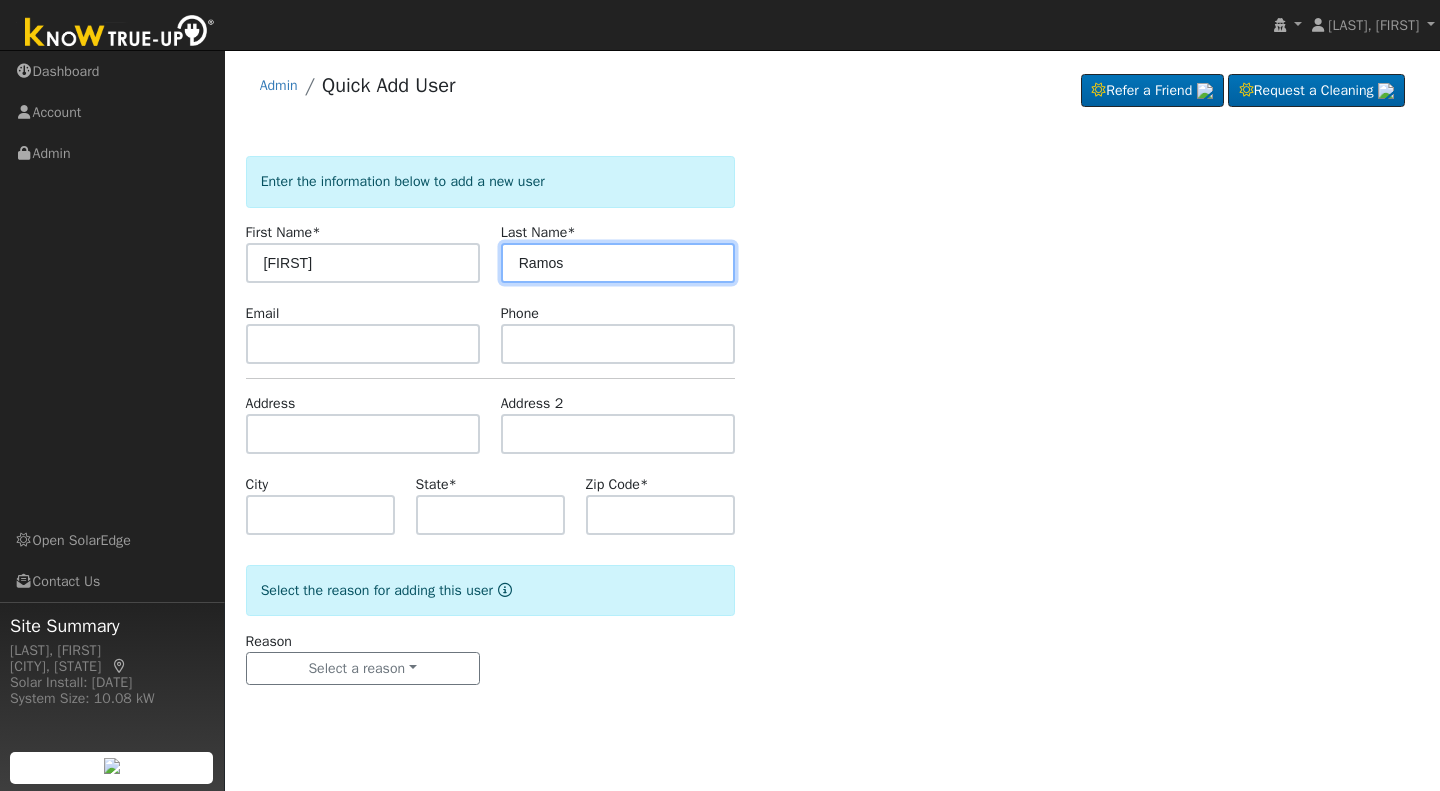 type on "Ramos" 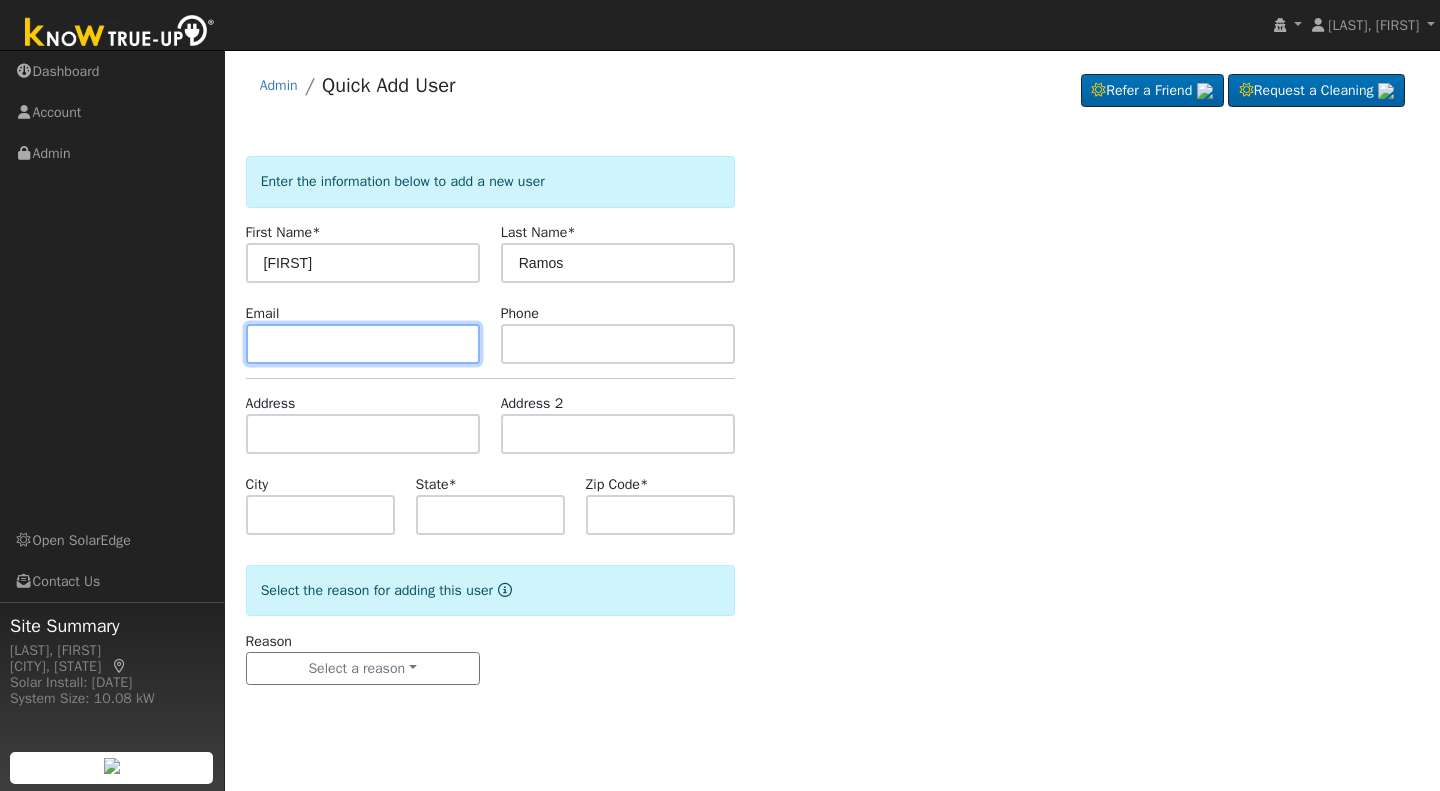 click at bounding box center (363, 344) 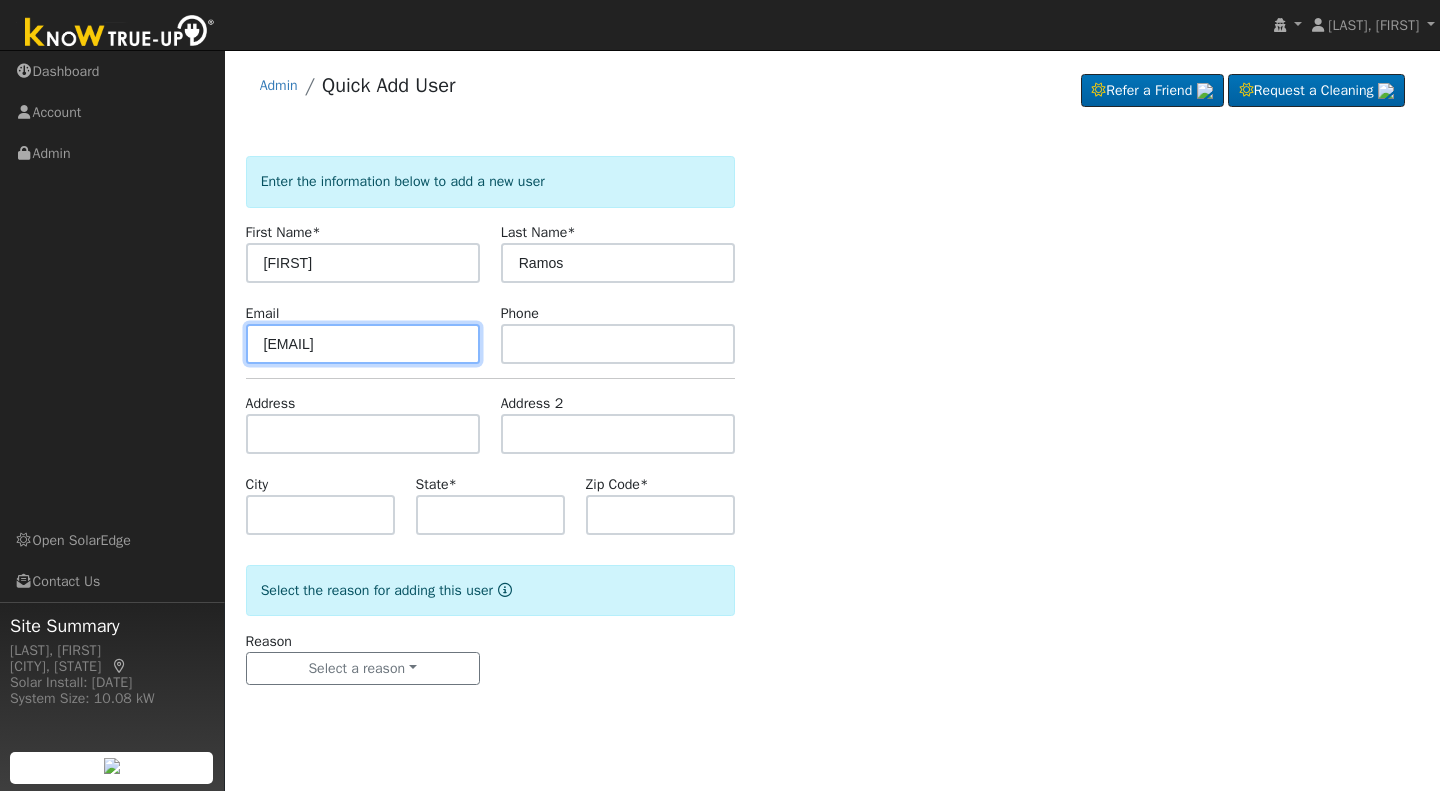 type on "everardoramos@gmail.com" 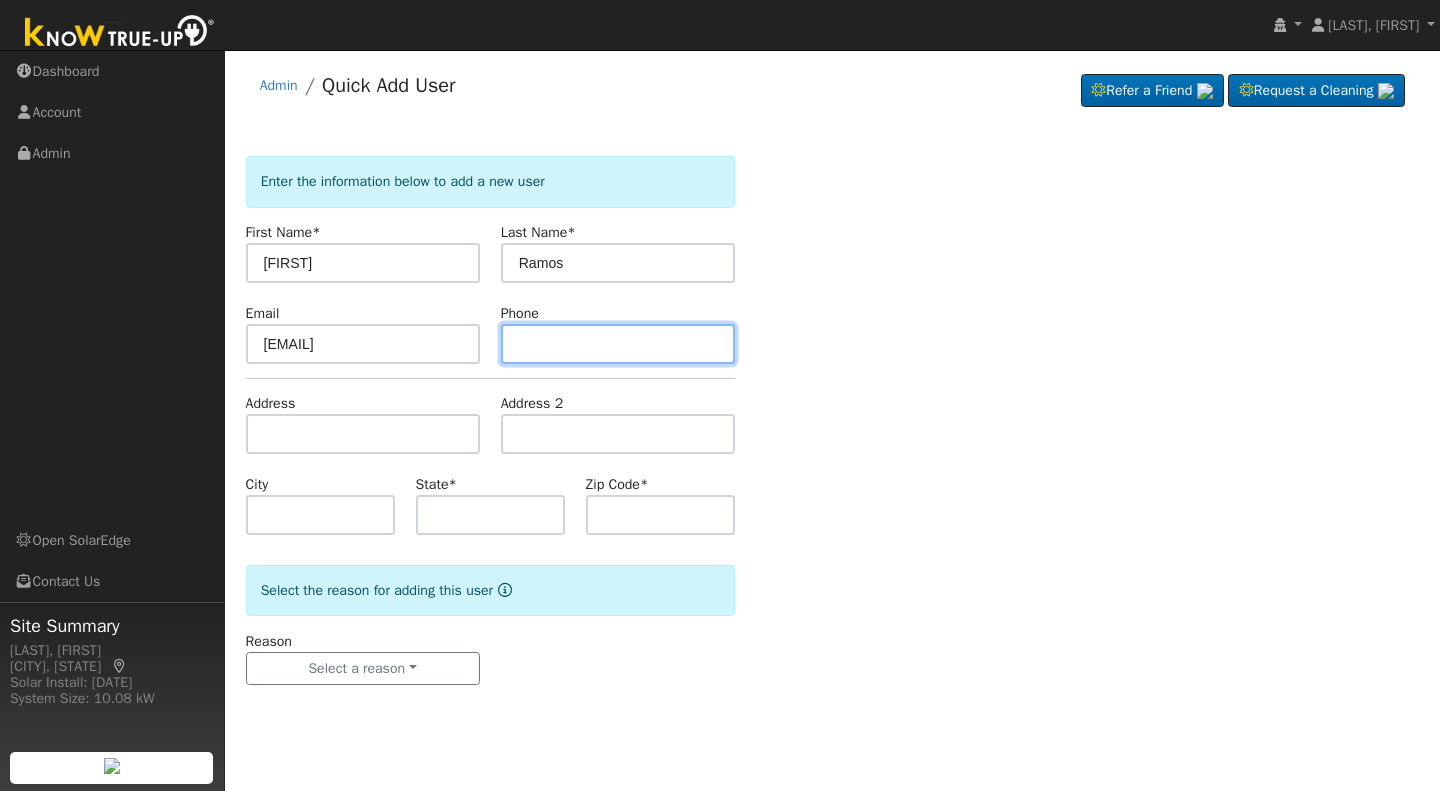 click at bounding box center [618, 344] 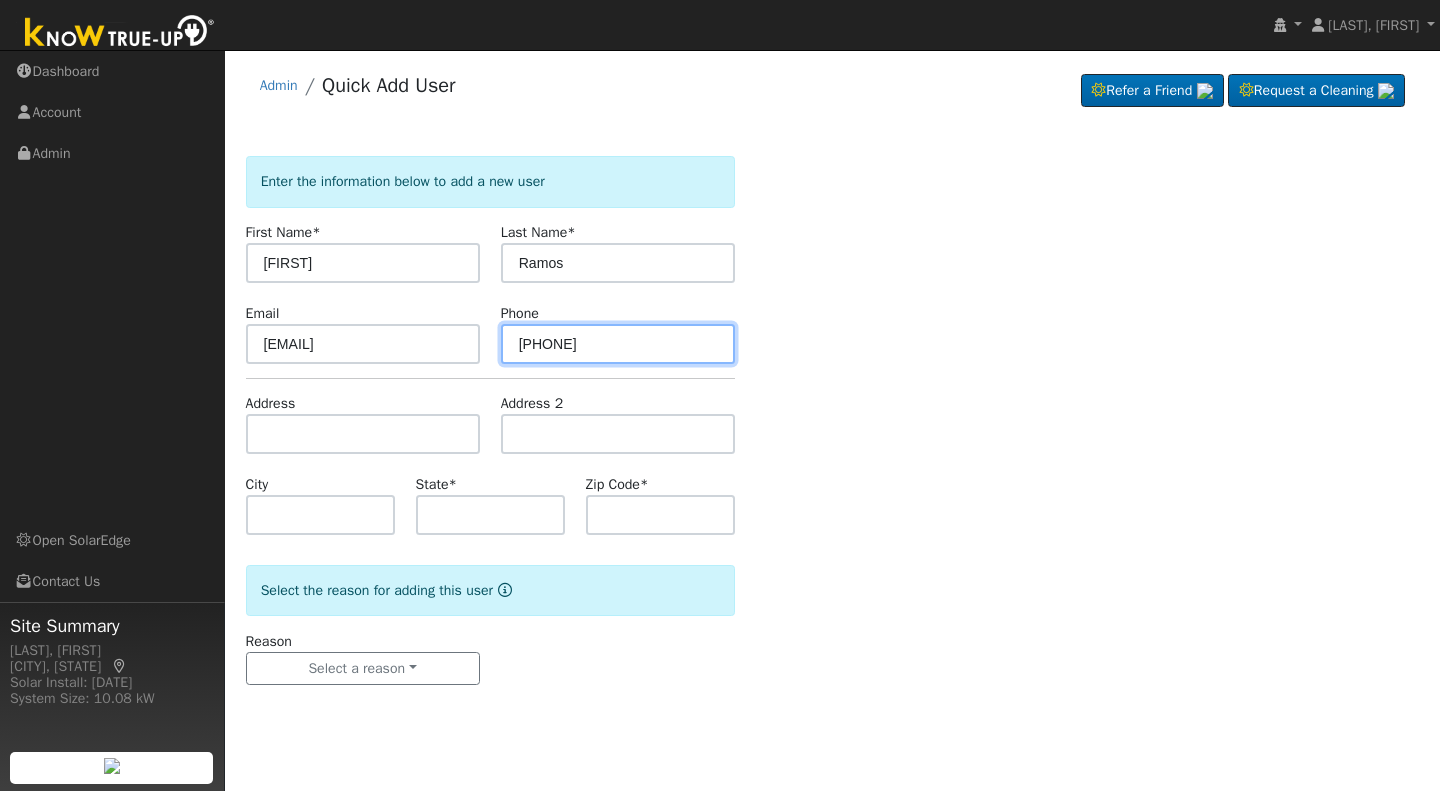 type on "559-417-9165" 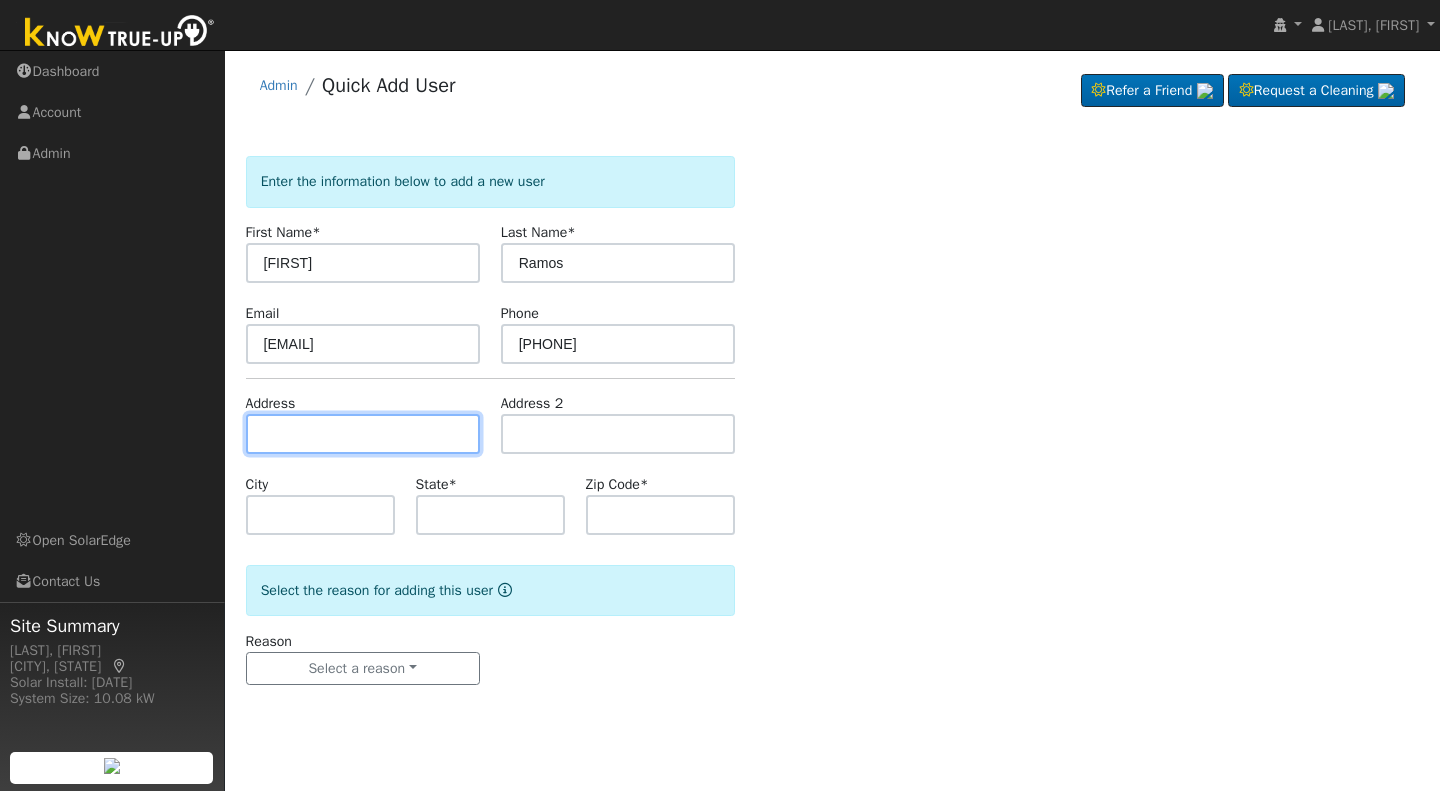 click at bounding box center (363, 434) 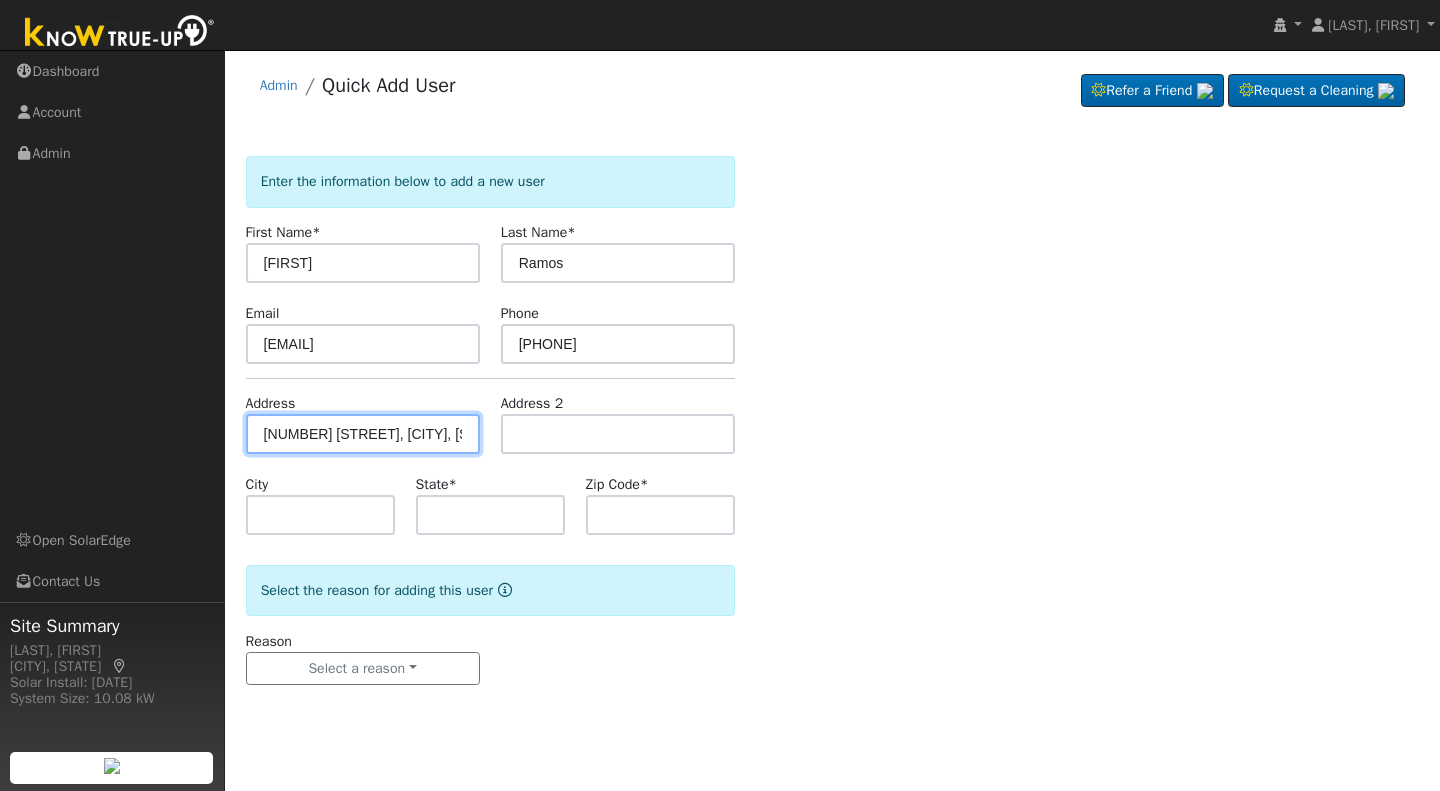 type on "[NUMBER] [STREET] [STREET_NAME]" 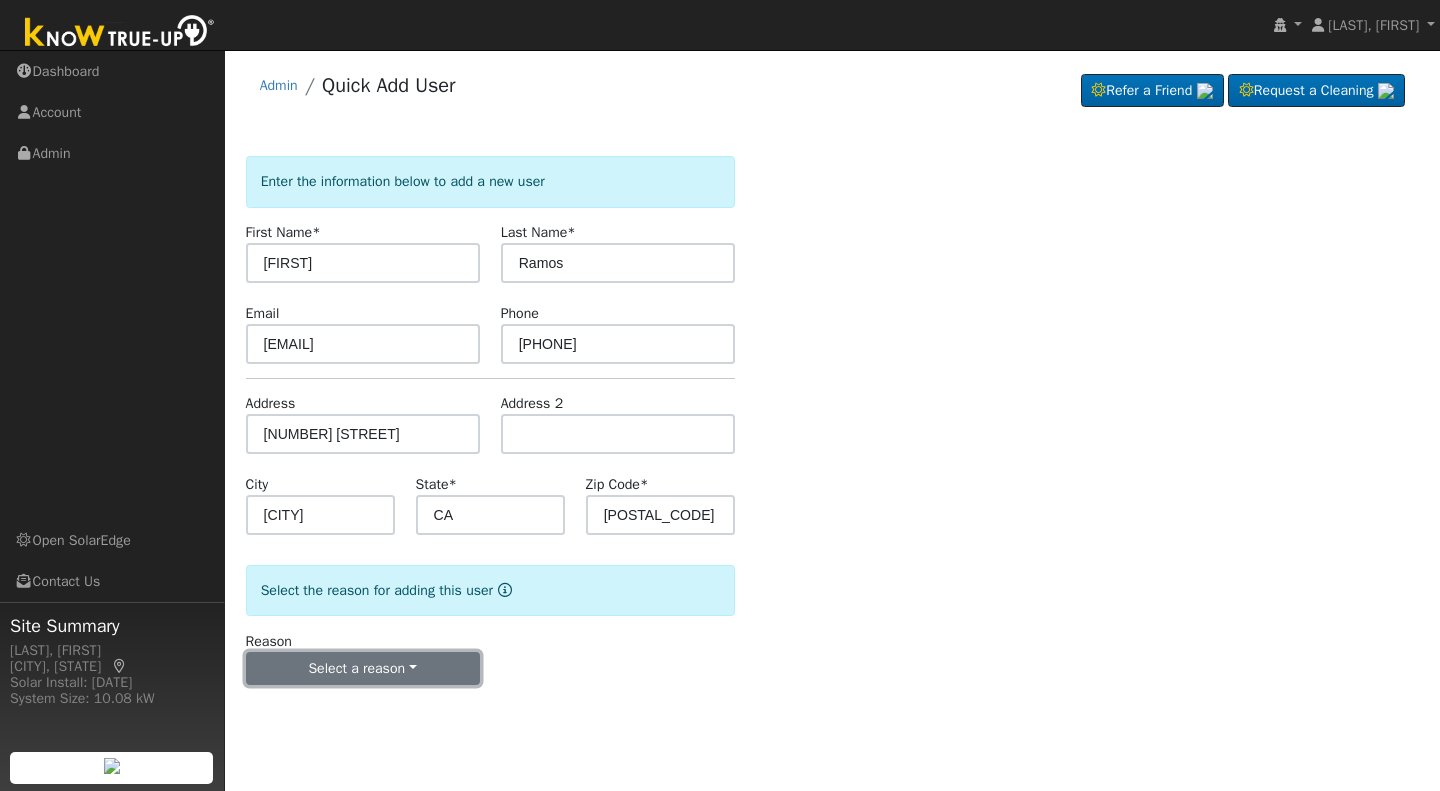click on "Select a reason" at bounding box center (363, 669) 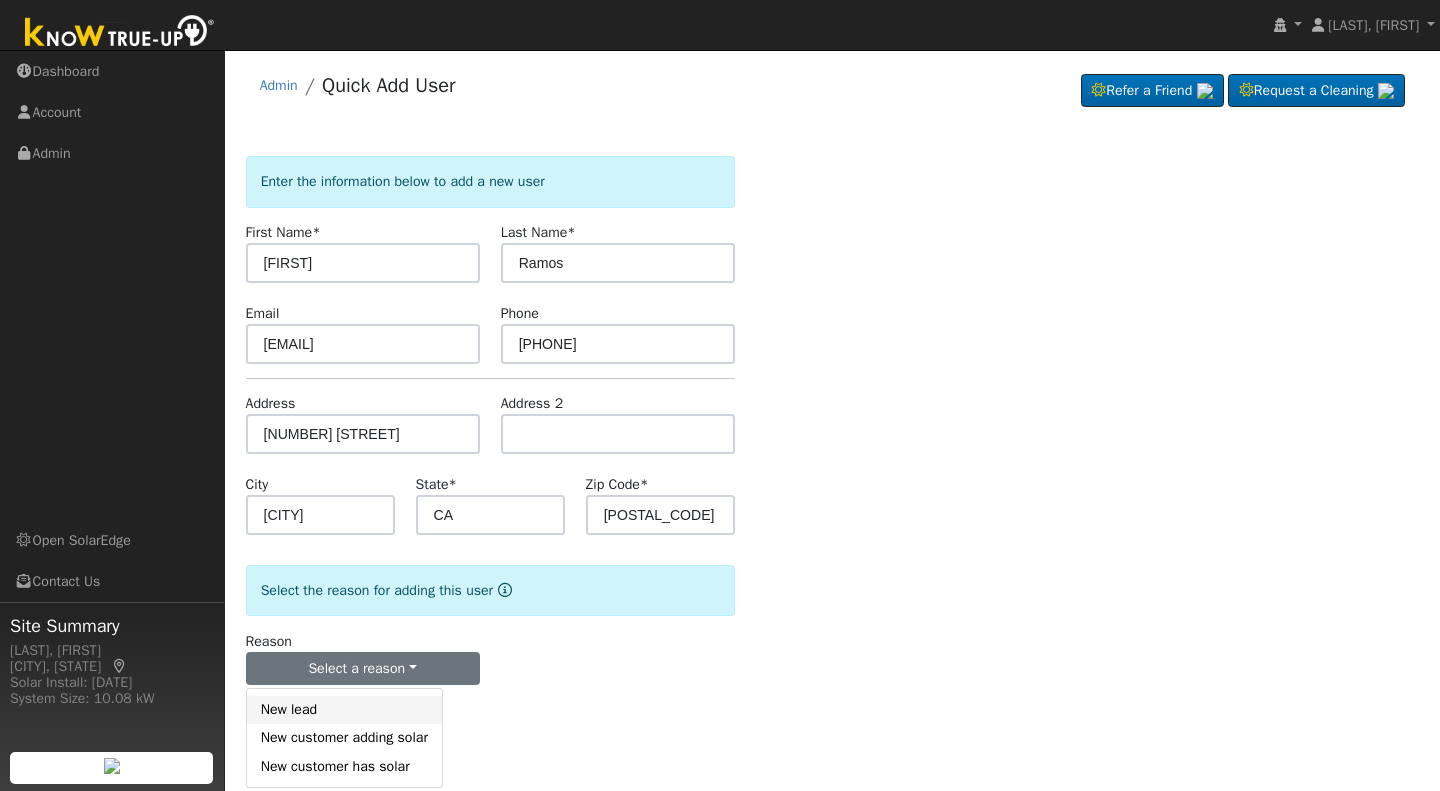 click on "New lead" at bounding box center (344, 710) 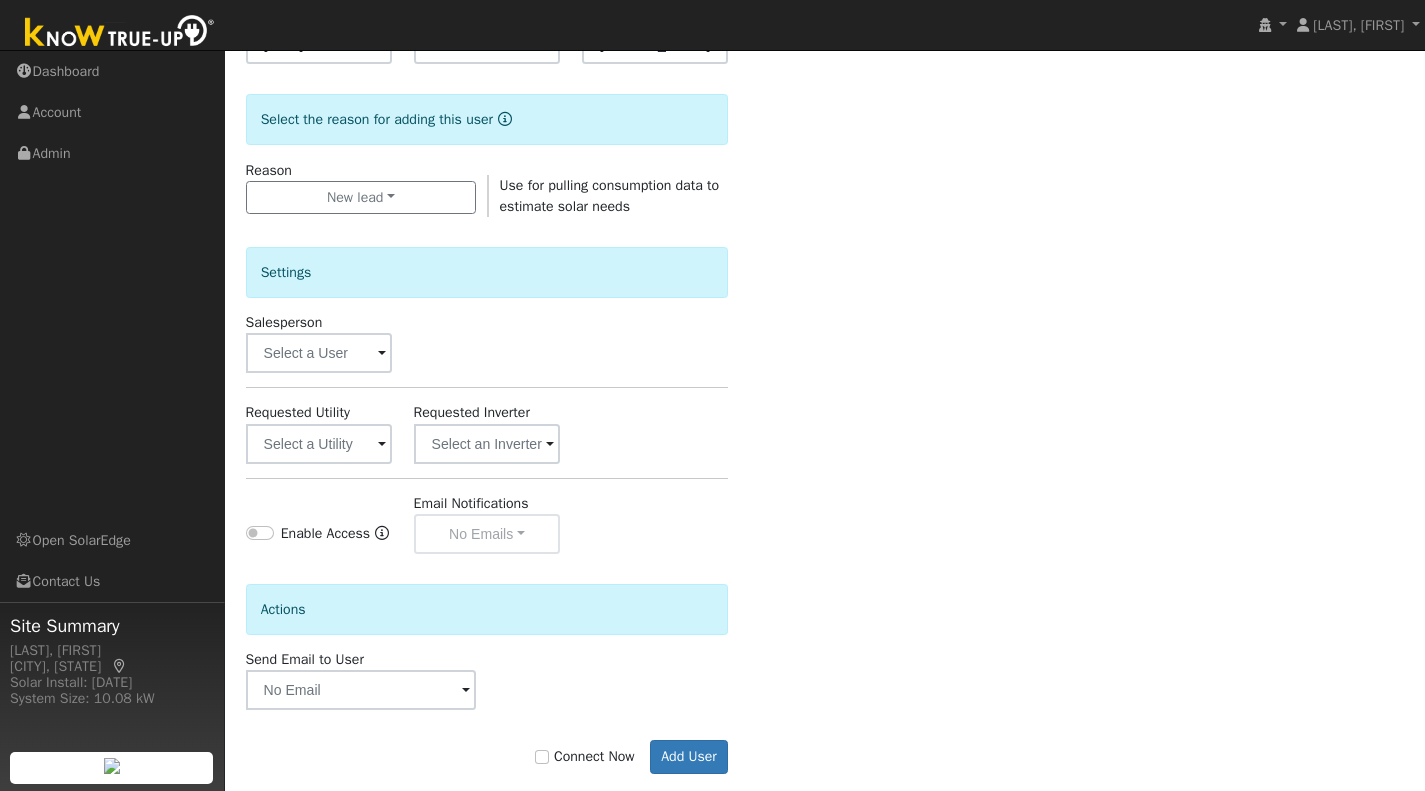 scroll, scrollTop: 478, scrollLeft: 0, axis: vertical 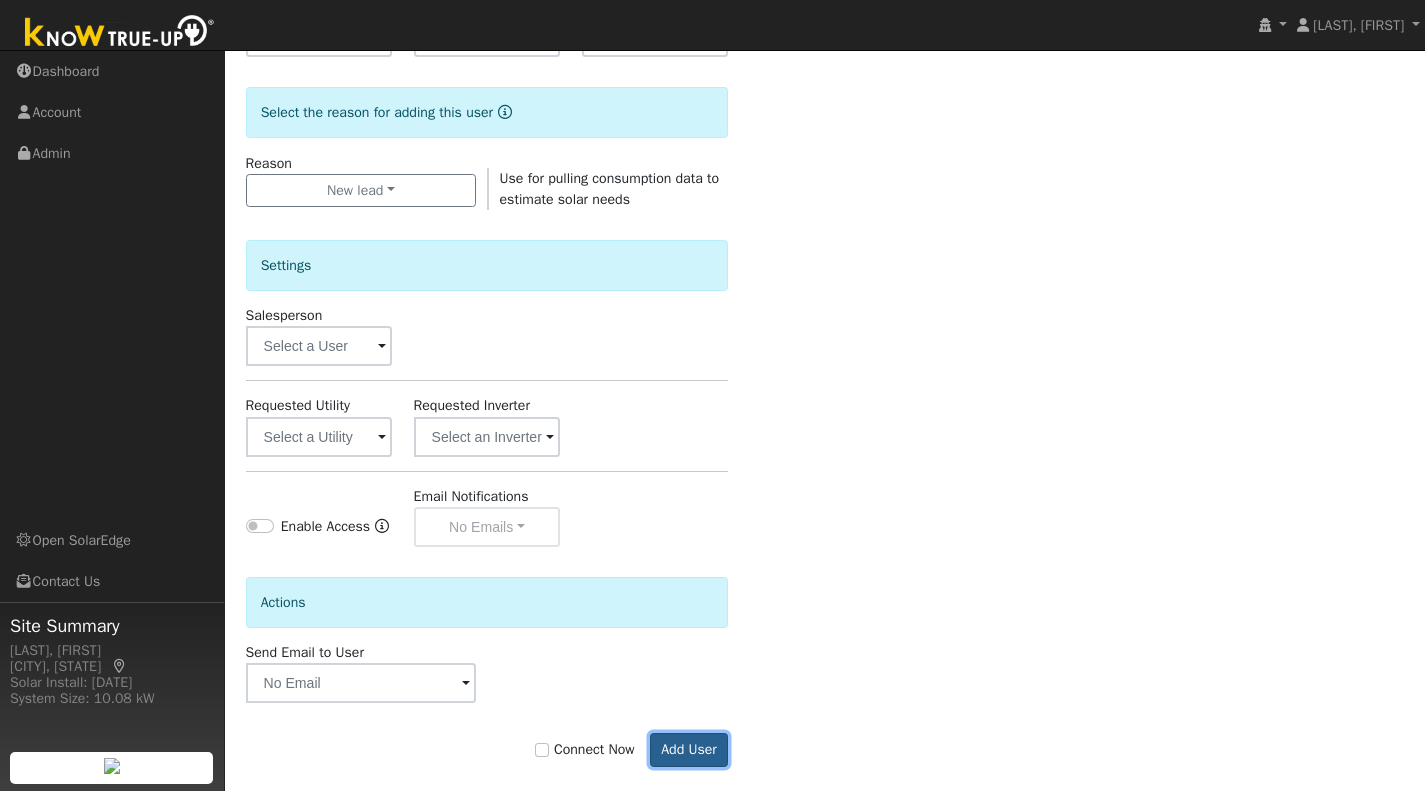 click on "Add User" at bounding box center [689, 750] 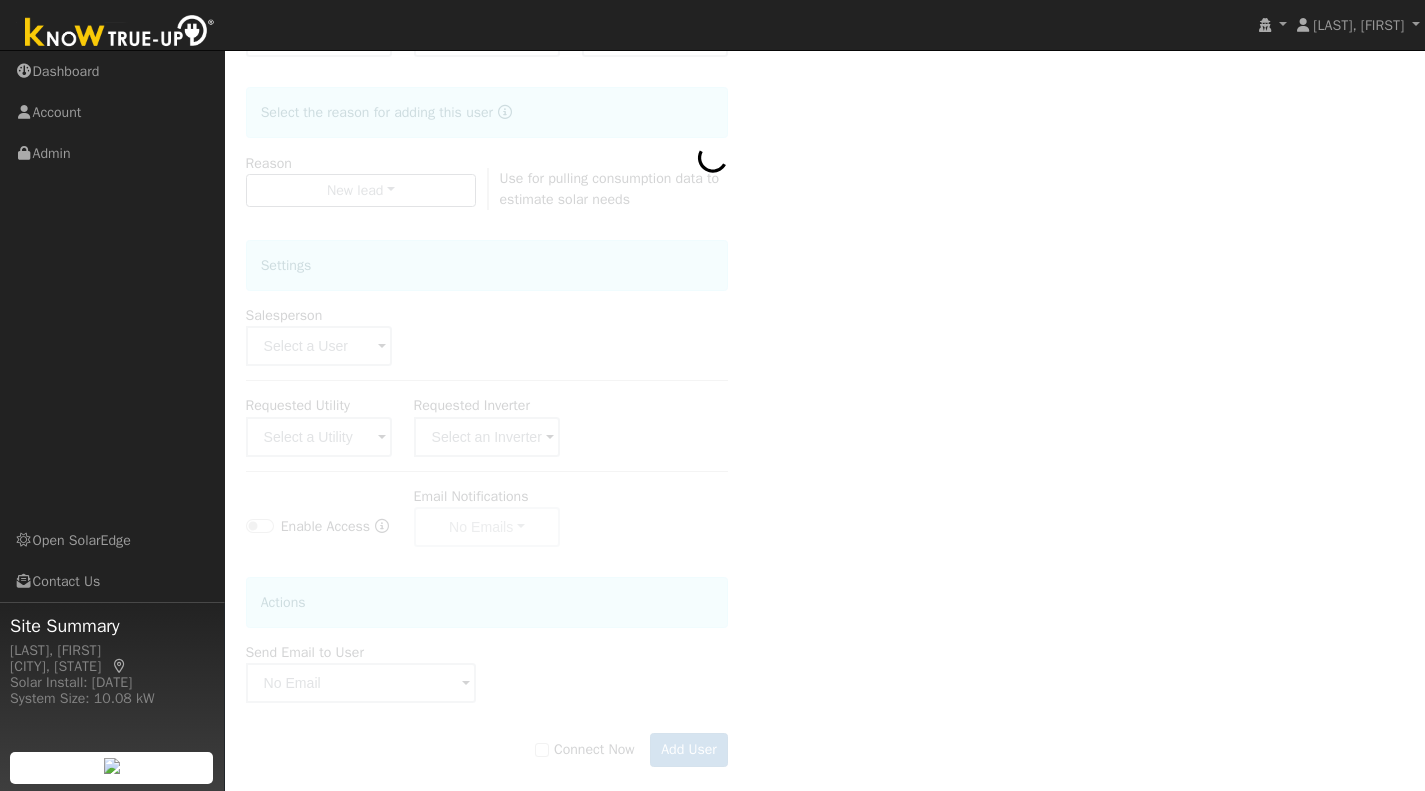 click 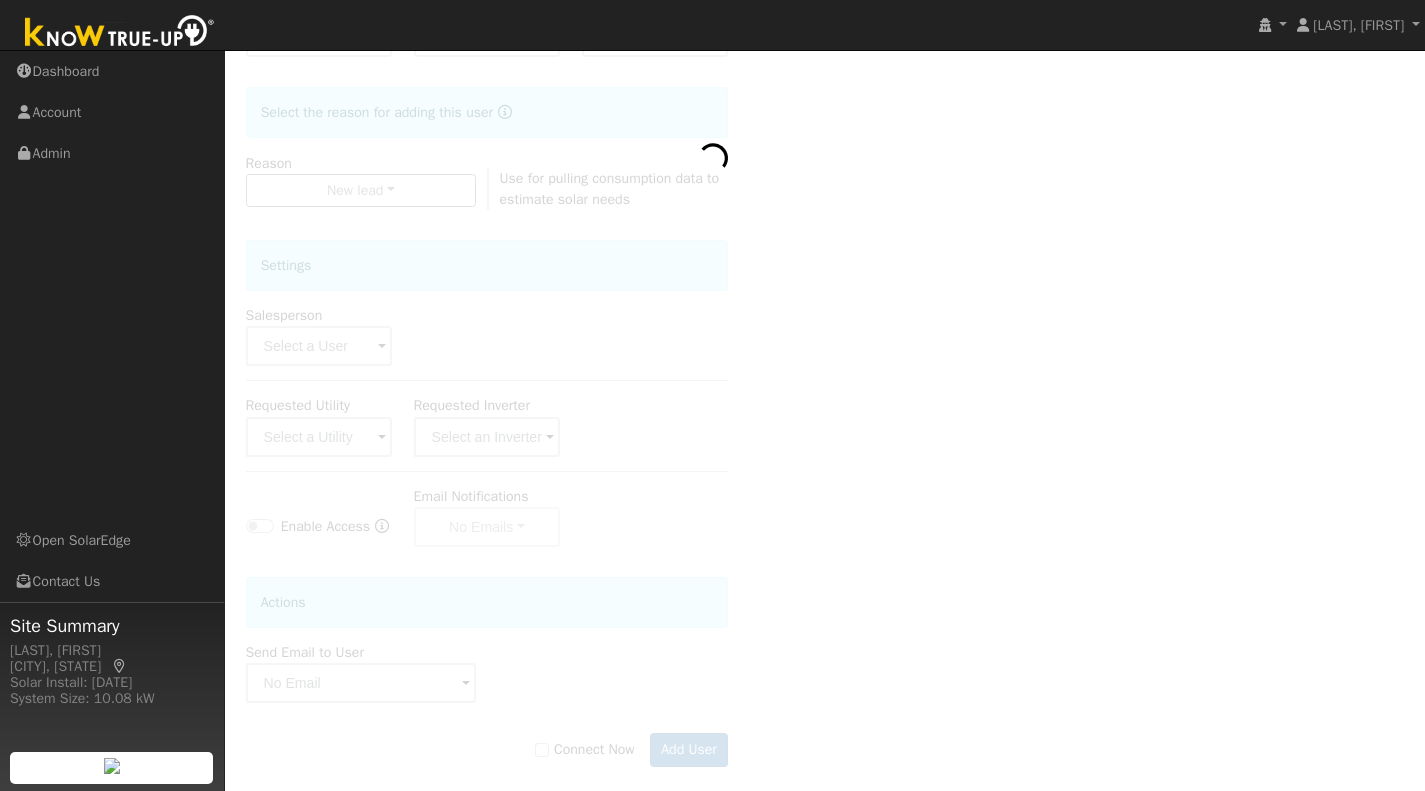 click 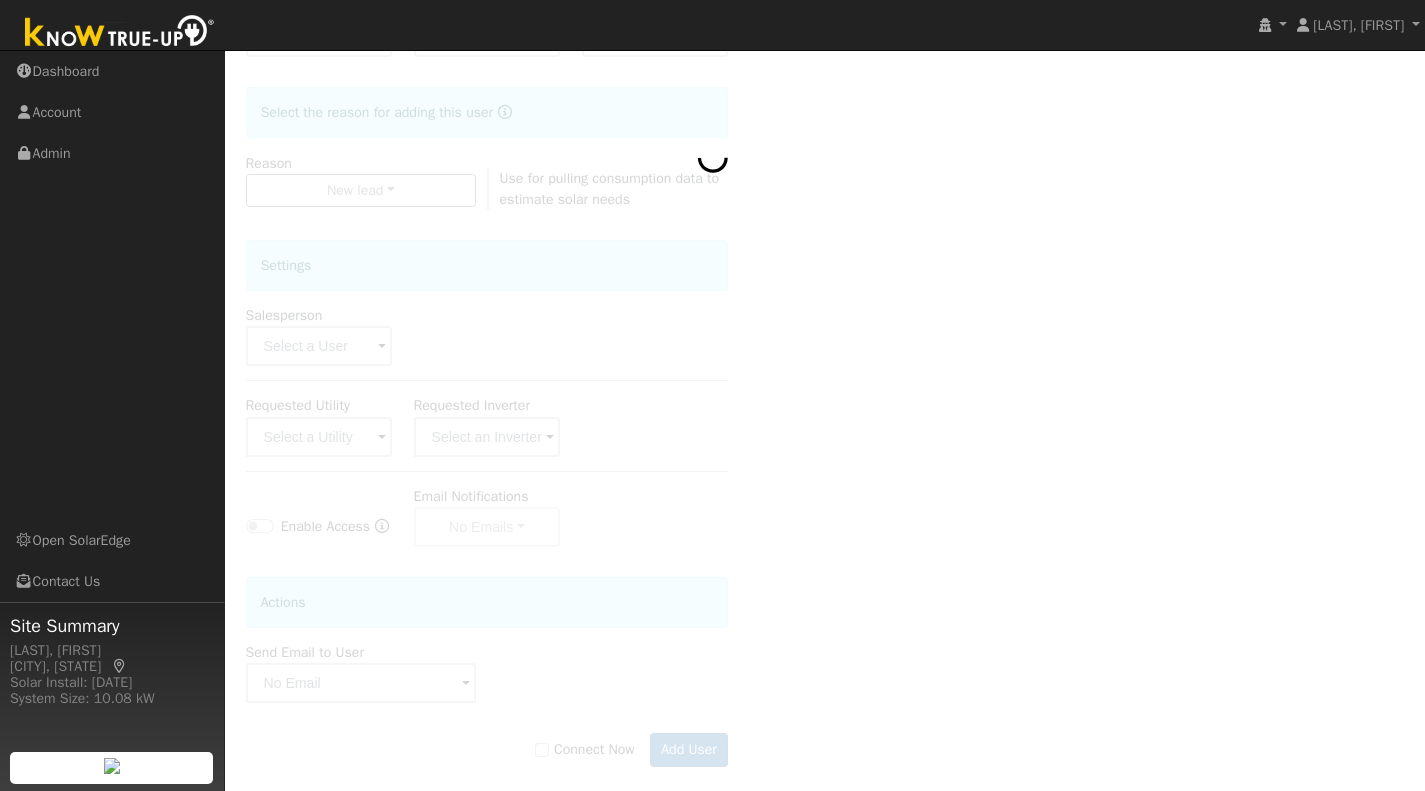click 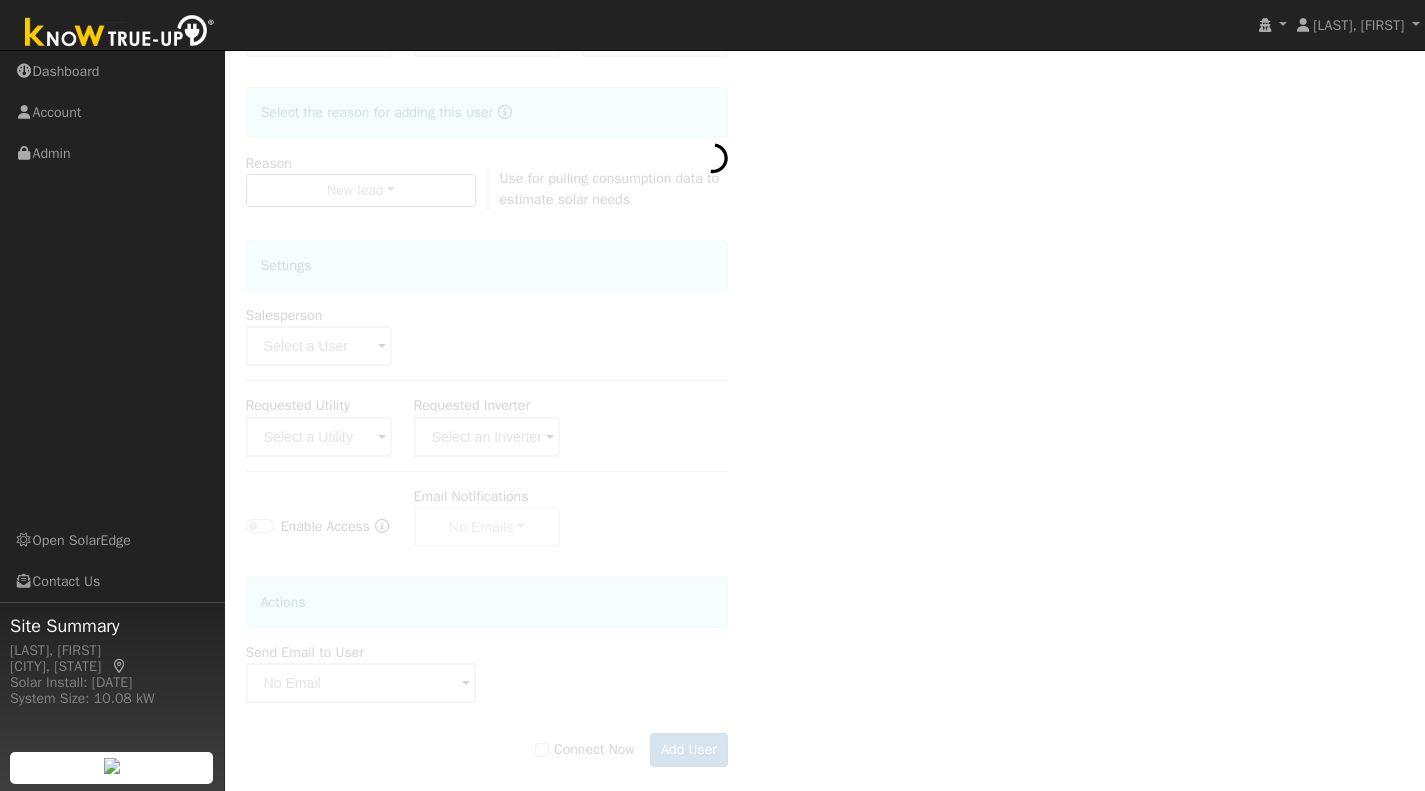 click 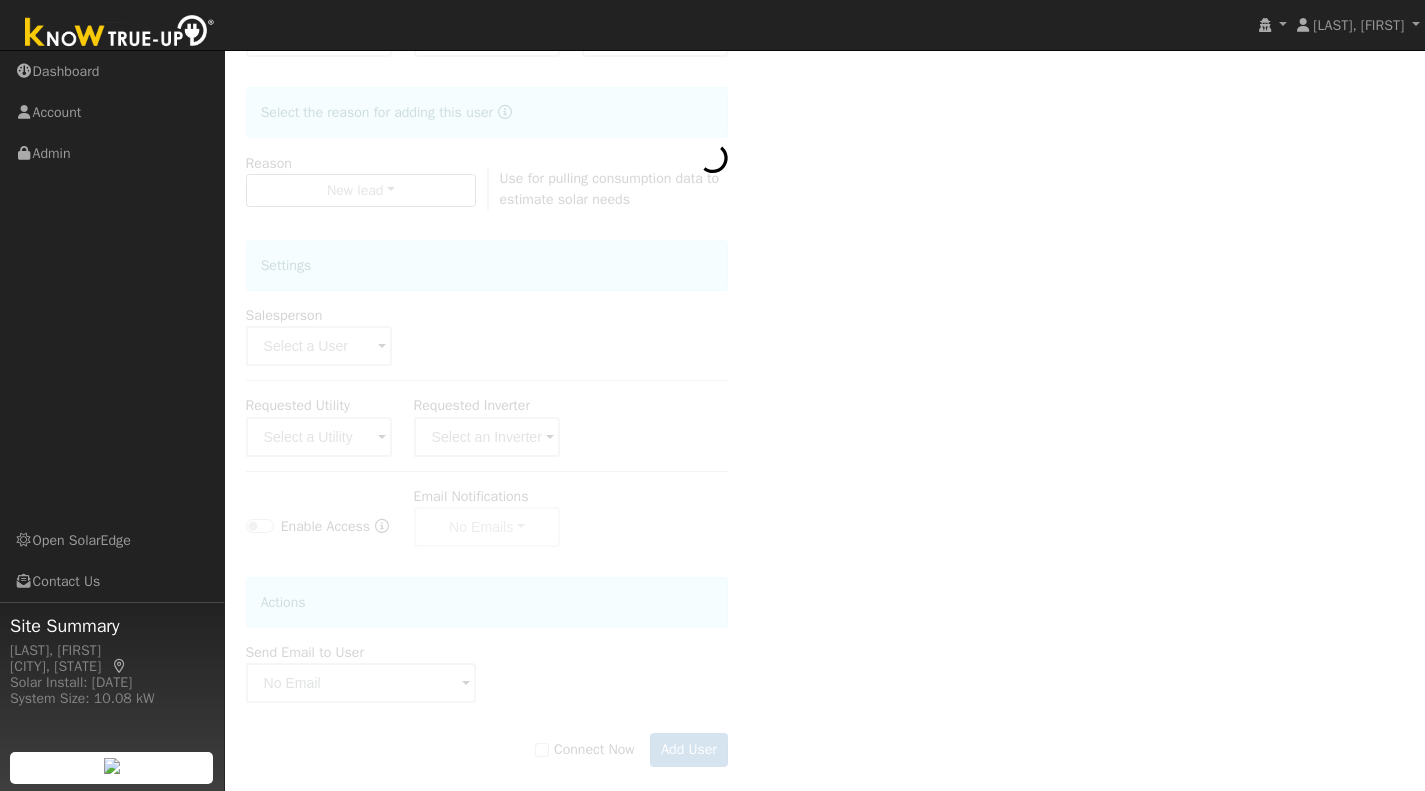 click 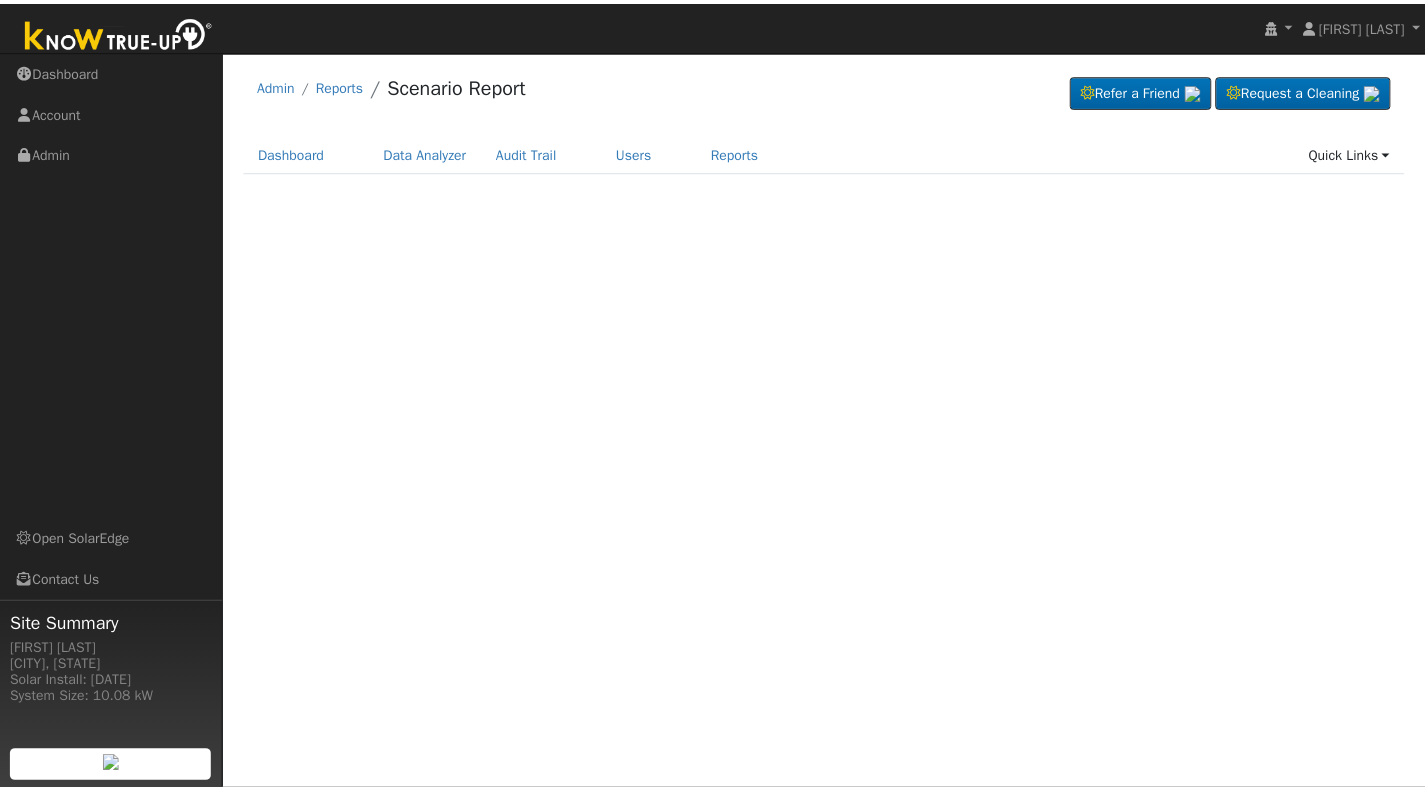 scroll, scrollTop: 0, scrollLeft: 0, axis: both 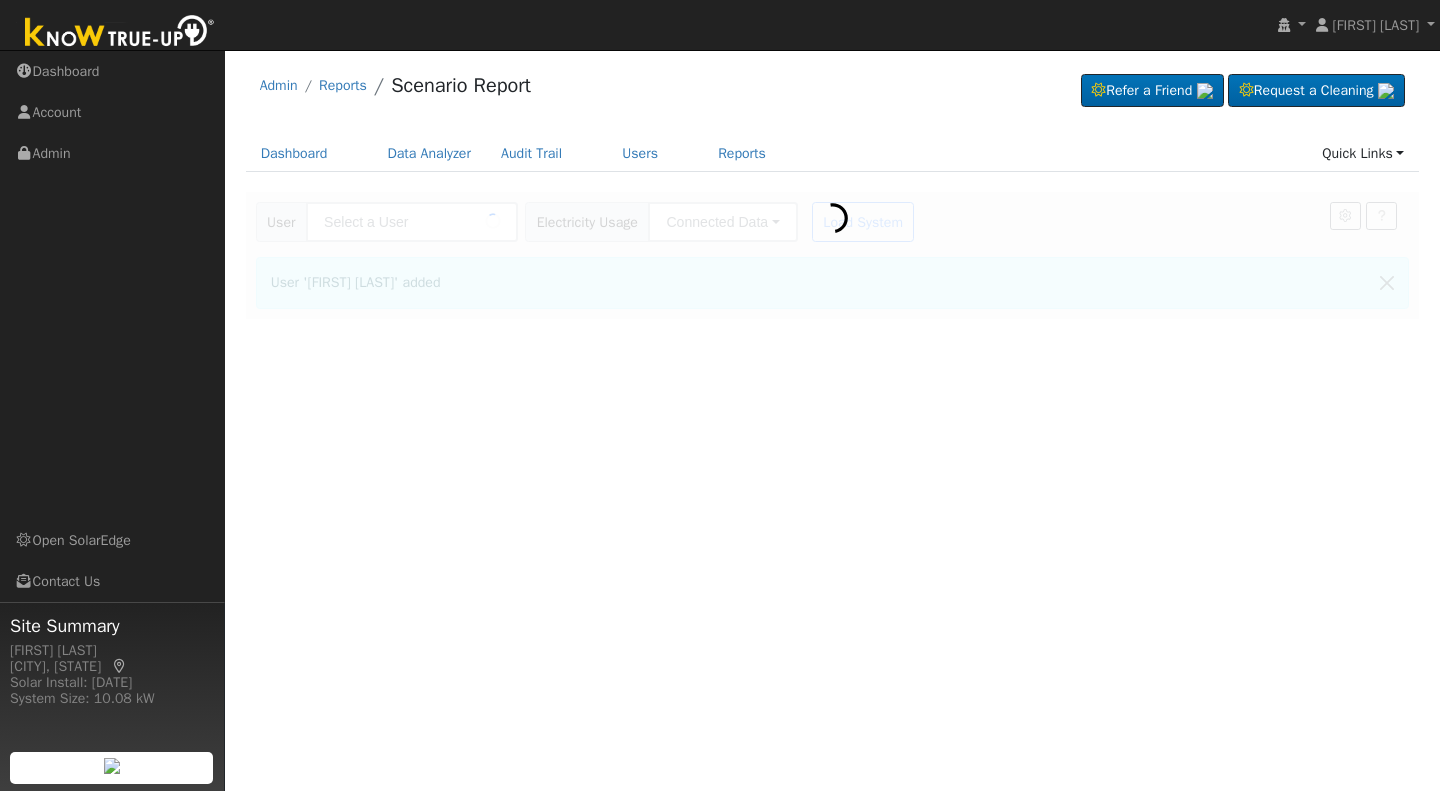 type on "[FIRST] [LAST]" 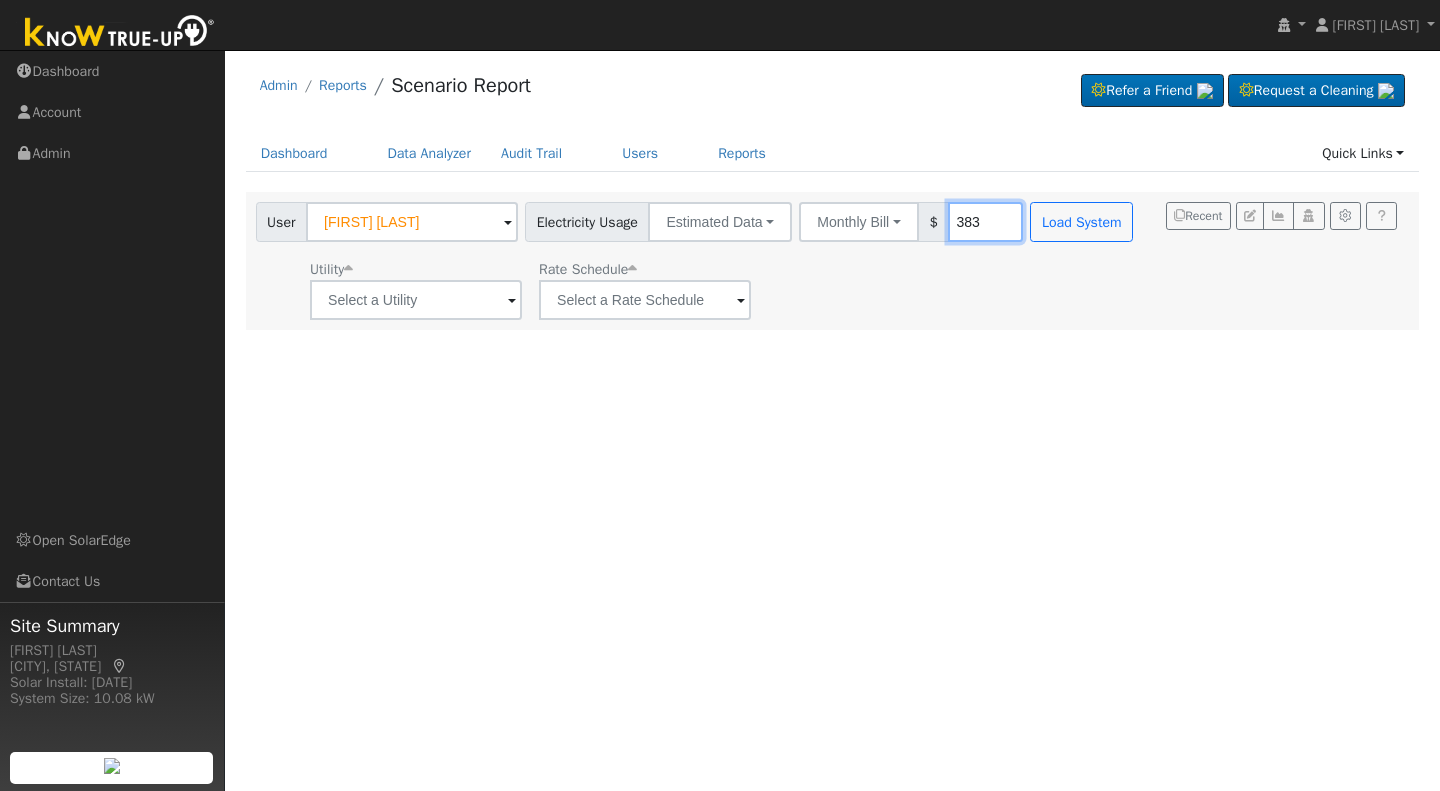 click on "383" at bounding box center (985, 222) 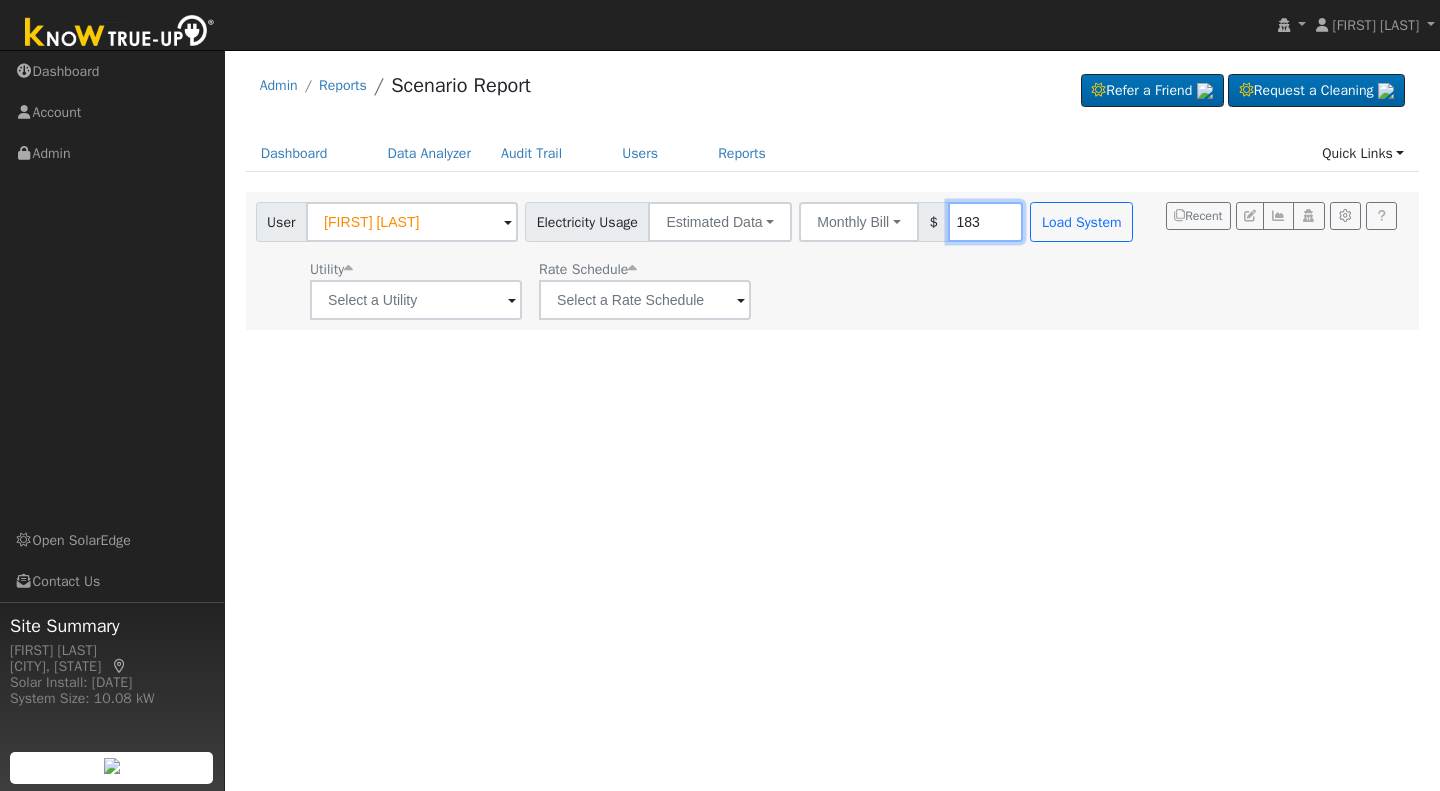 type on "183" 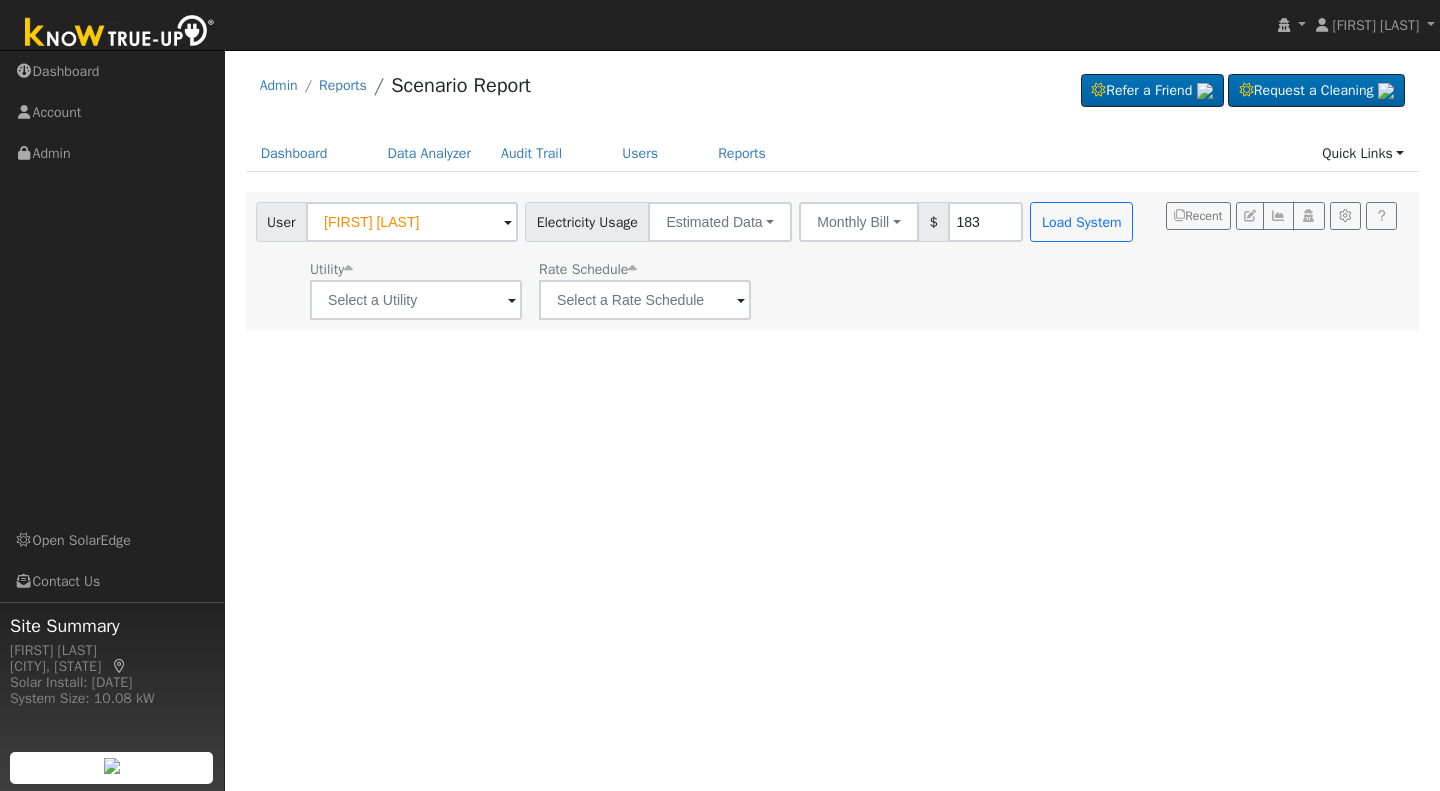 click at bounding box center (512, 301) 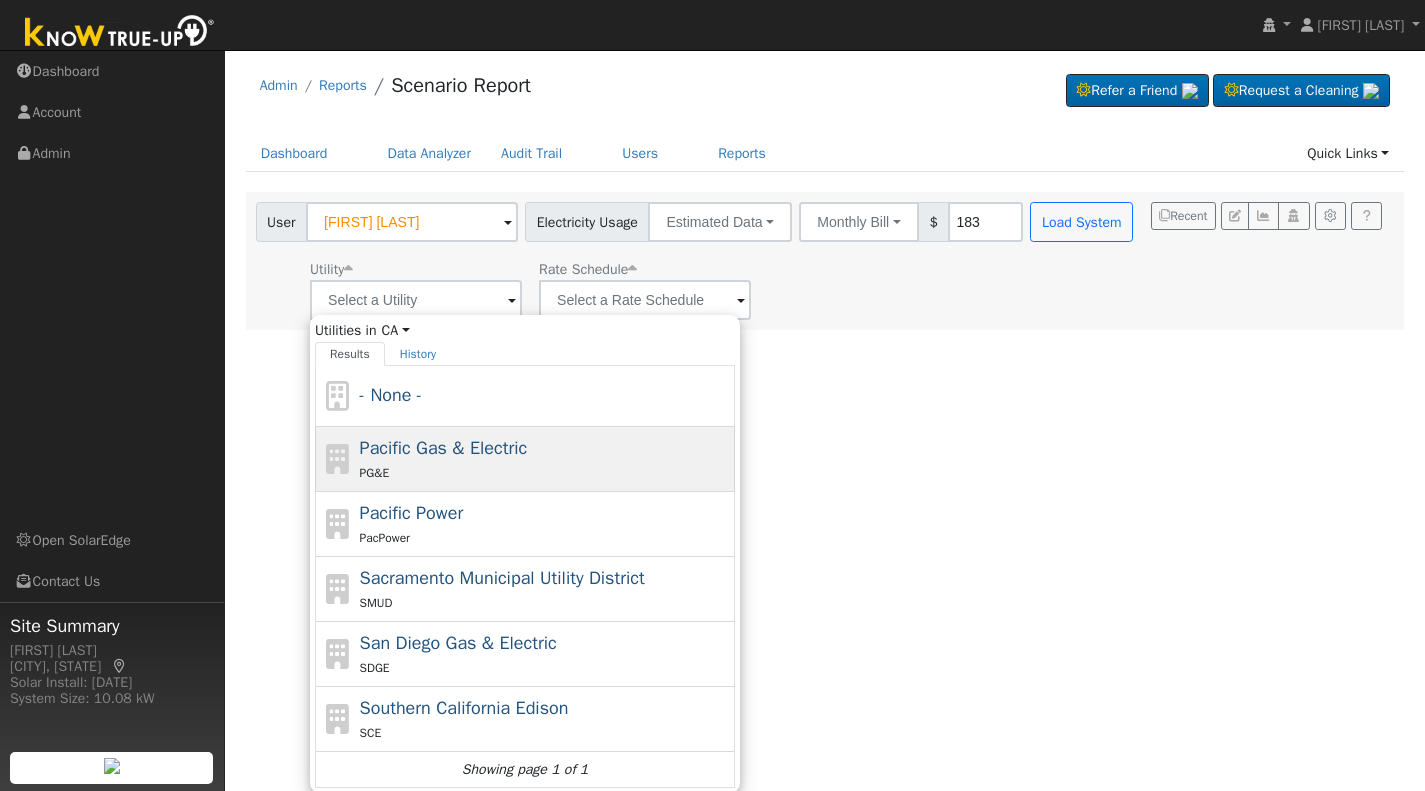click on "Pacific Gas & Electric" at bounding box center [444, 448] 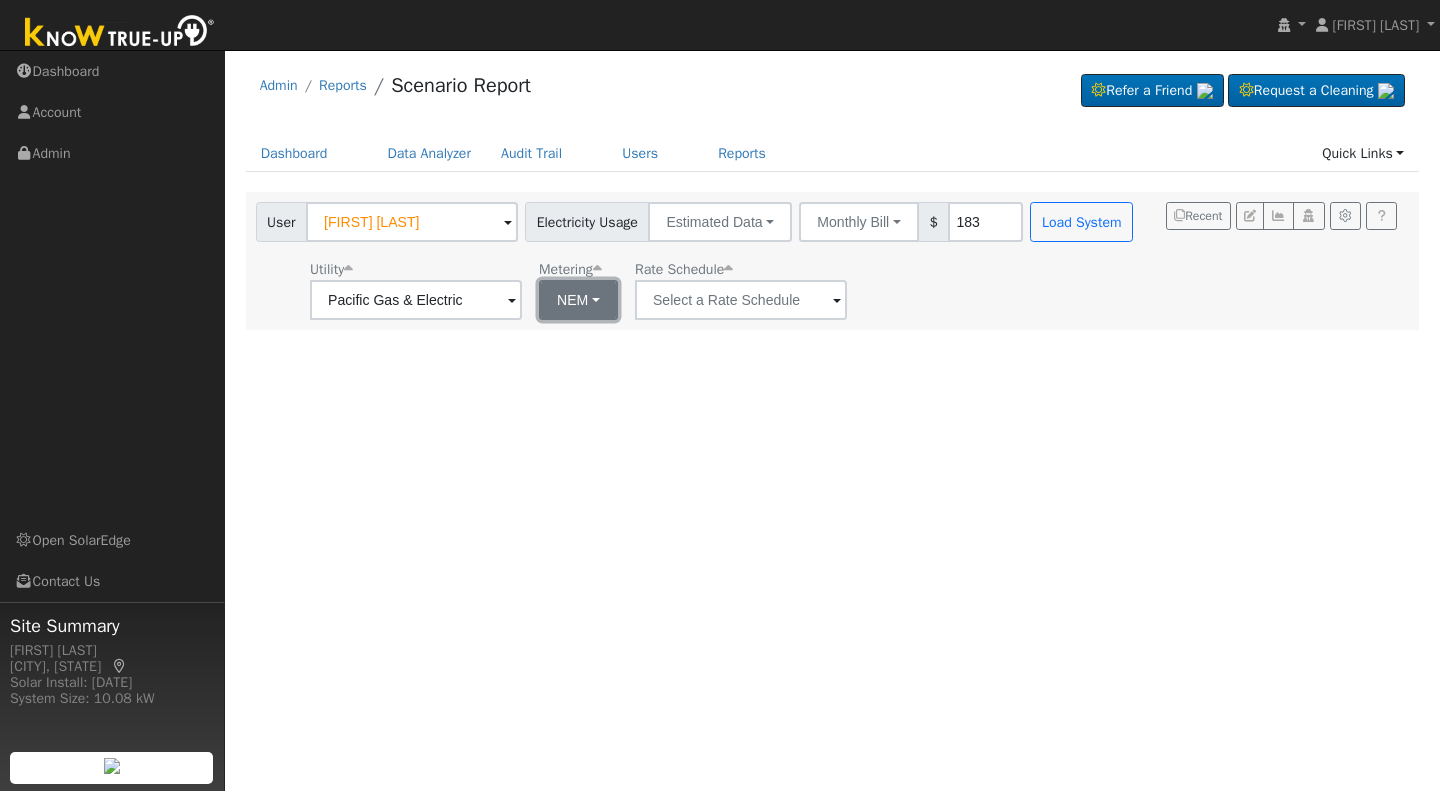 click on "NEM" at bounding box center [578, 300] 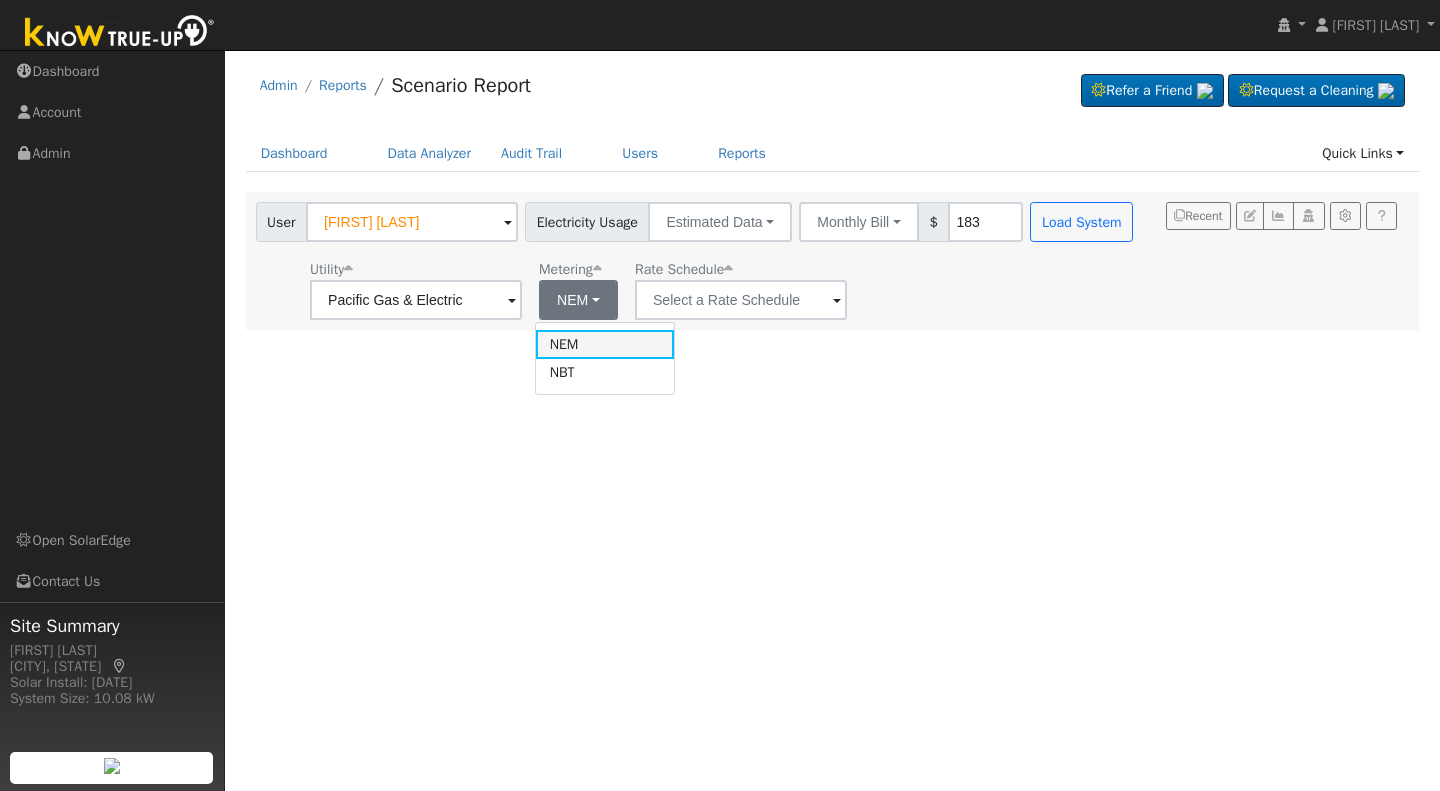 click on "NEM" at bounding box center [605, 344] 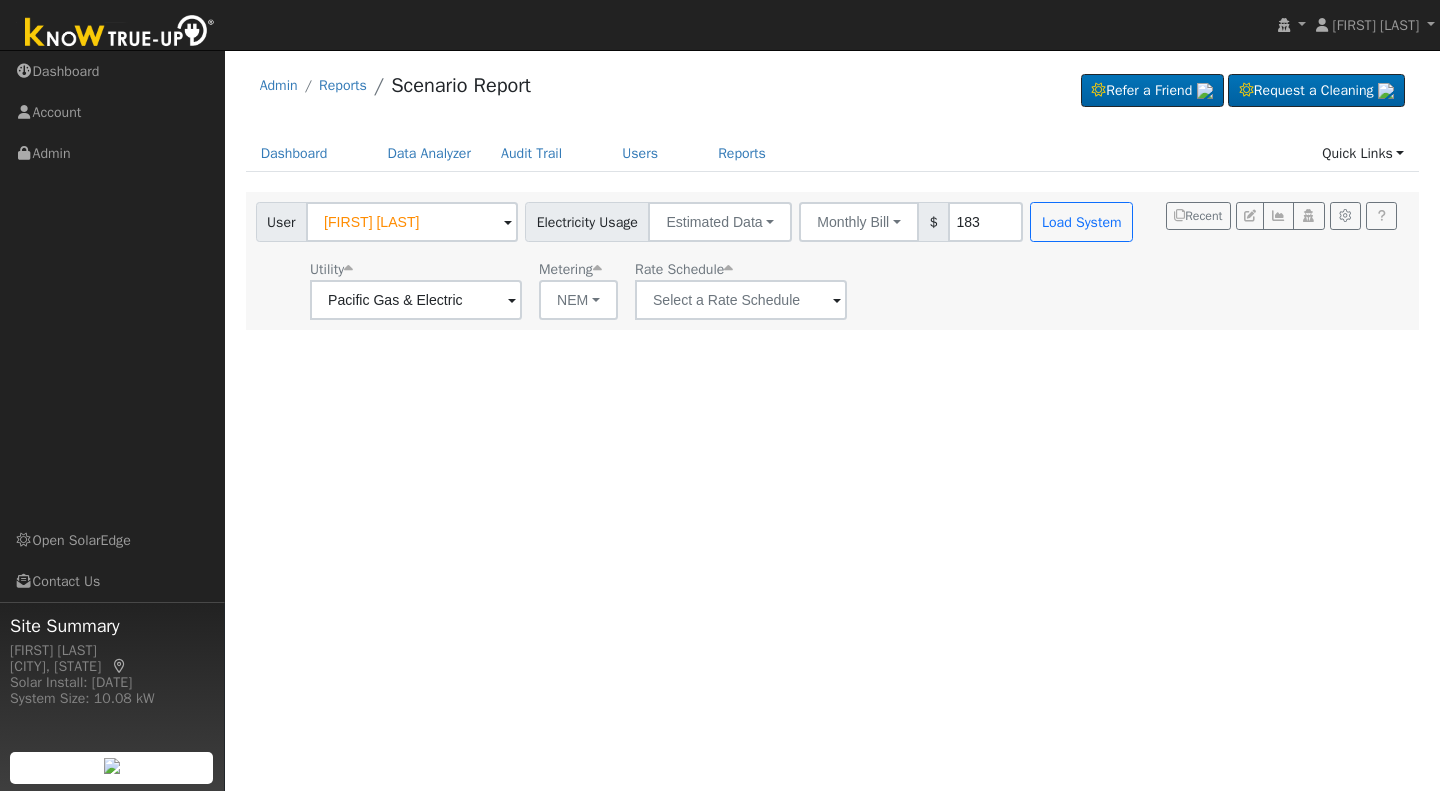click at bounding box center (512, 301) 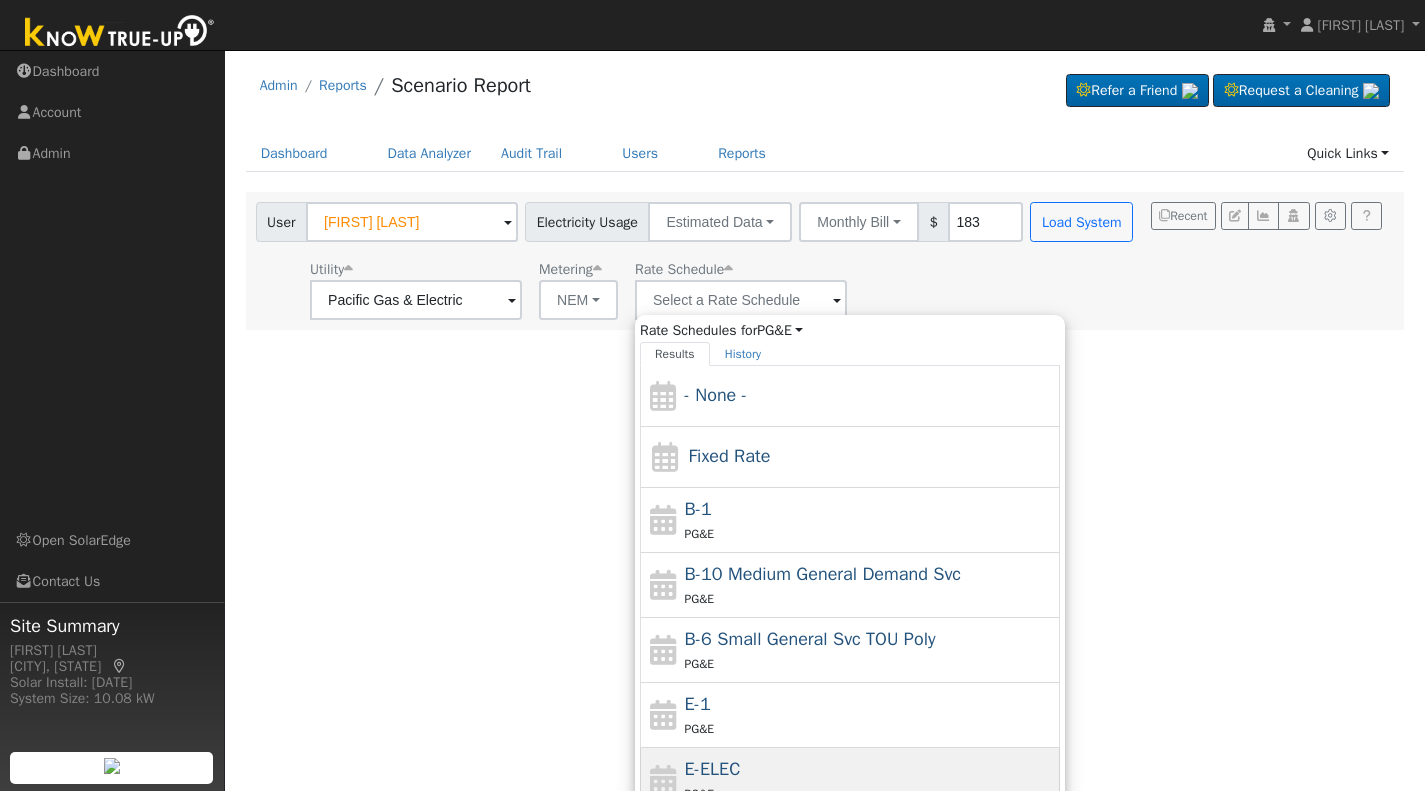 click on "E-ELEC" at bounding box center [713, 769] 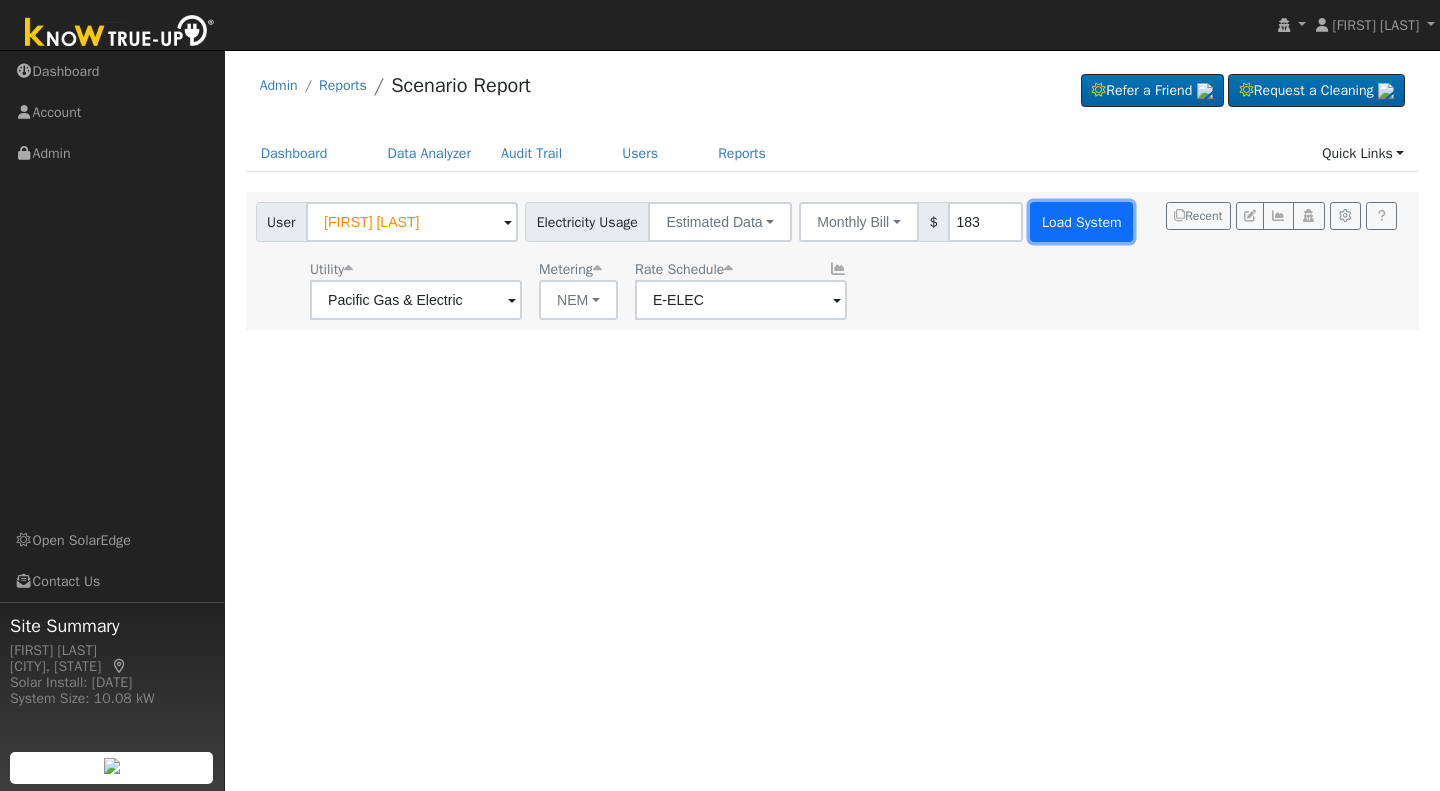 click on "Load System" at bounding box center [1081, 222] 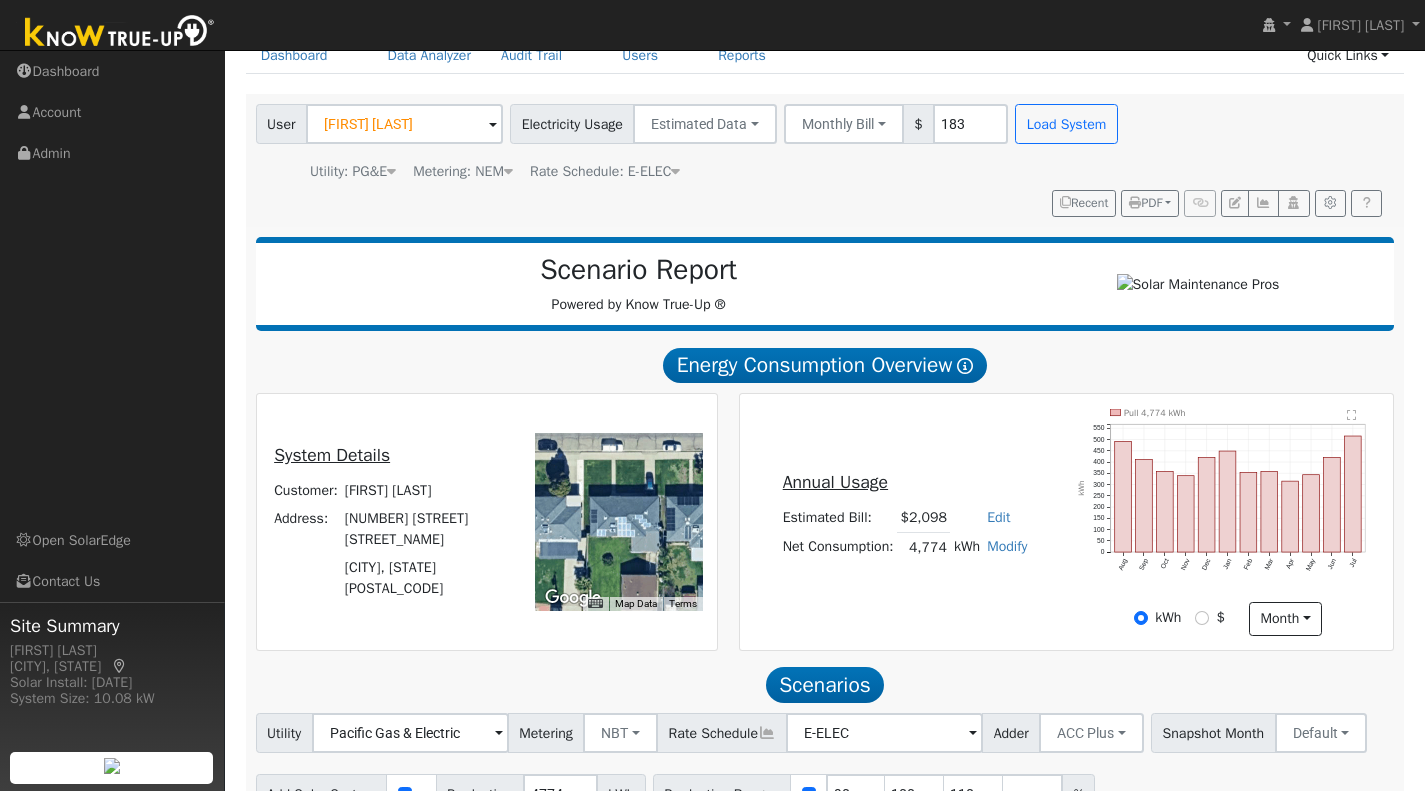 scroll, scrollTop: 100, scrollLeft: 0, axis: vertical 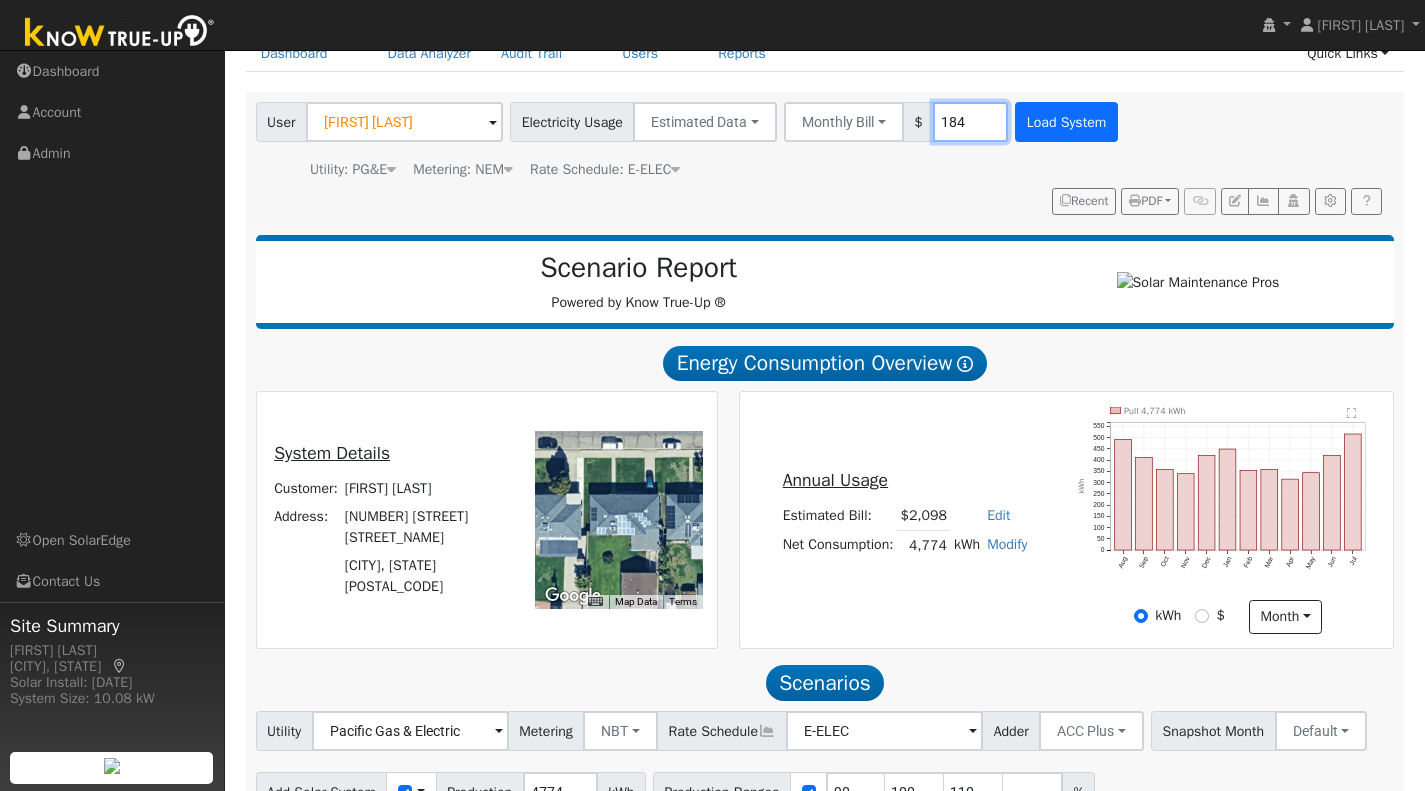 type on "184" 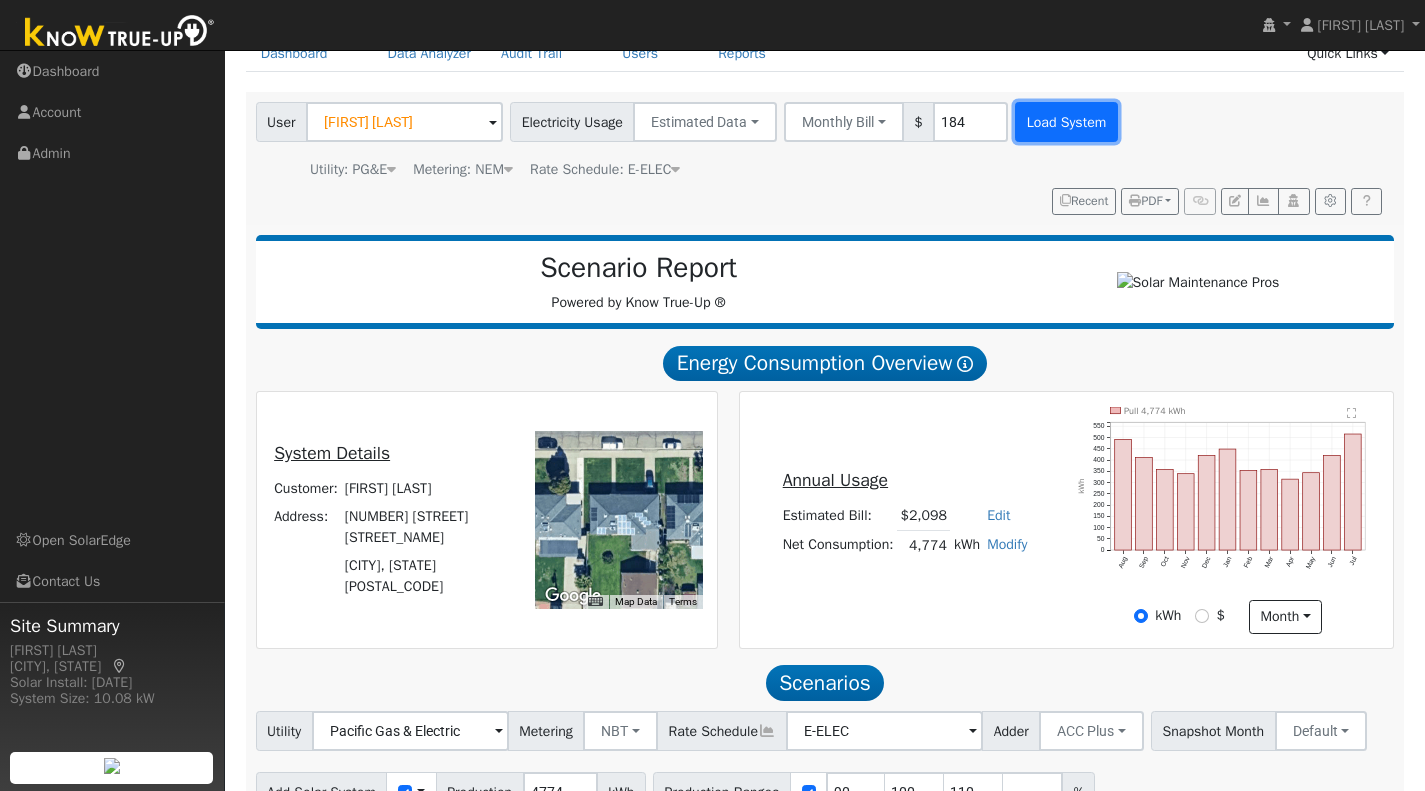 click on "Load System" at bounding box center [1066, 122] 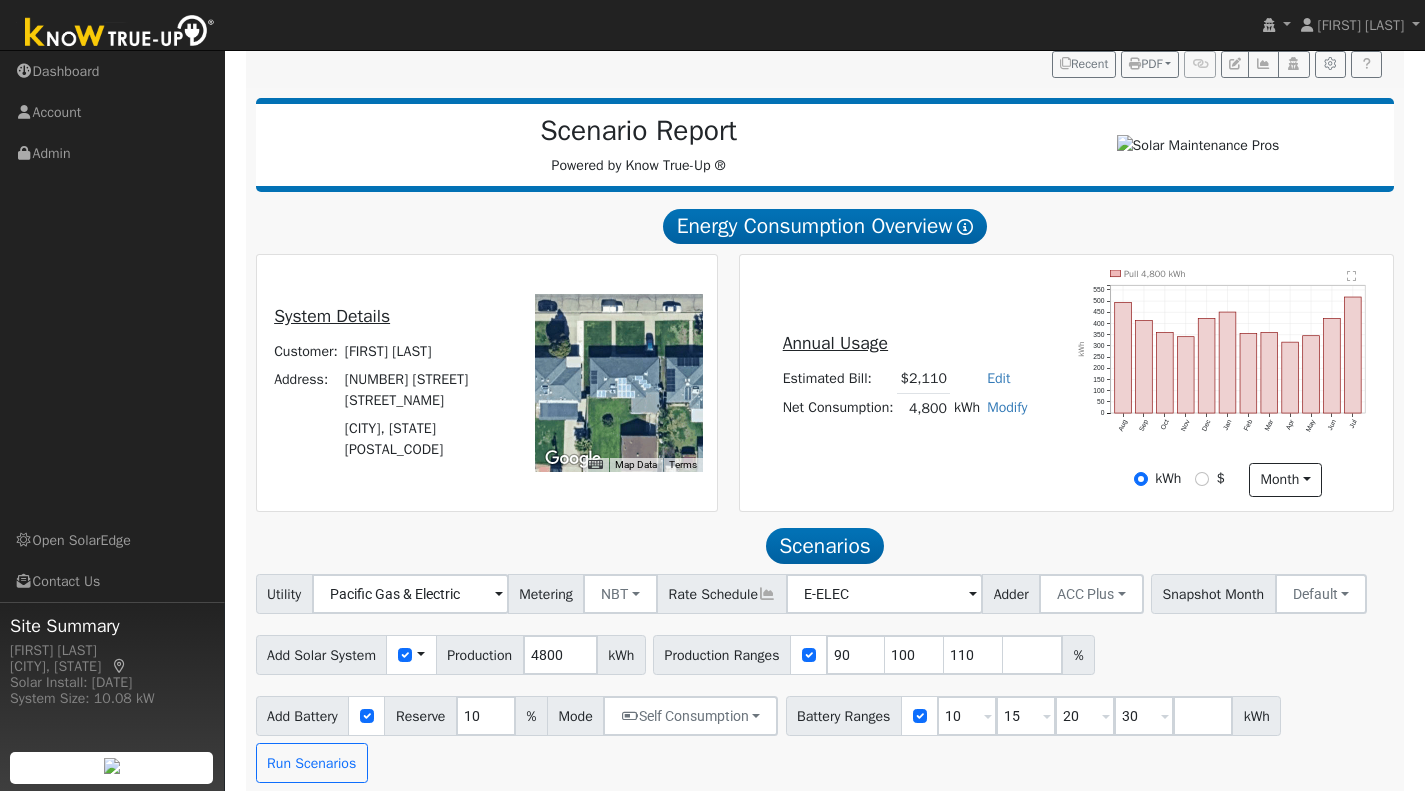 scroll, scrollTop: 257, scrollLeft: 0, axis: vertical 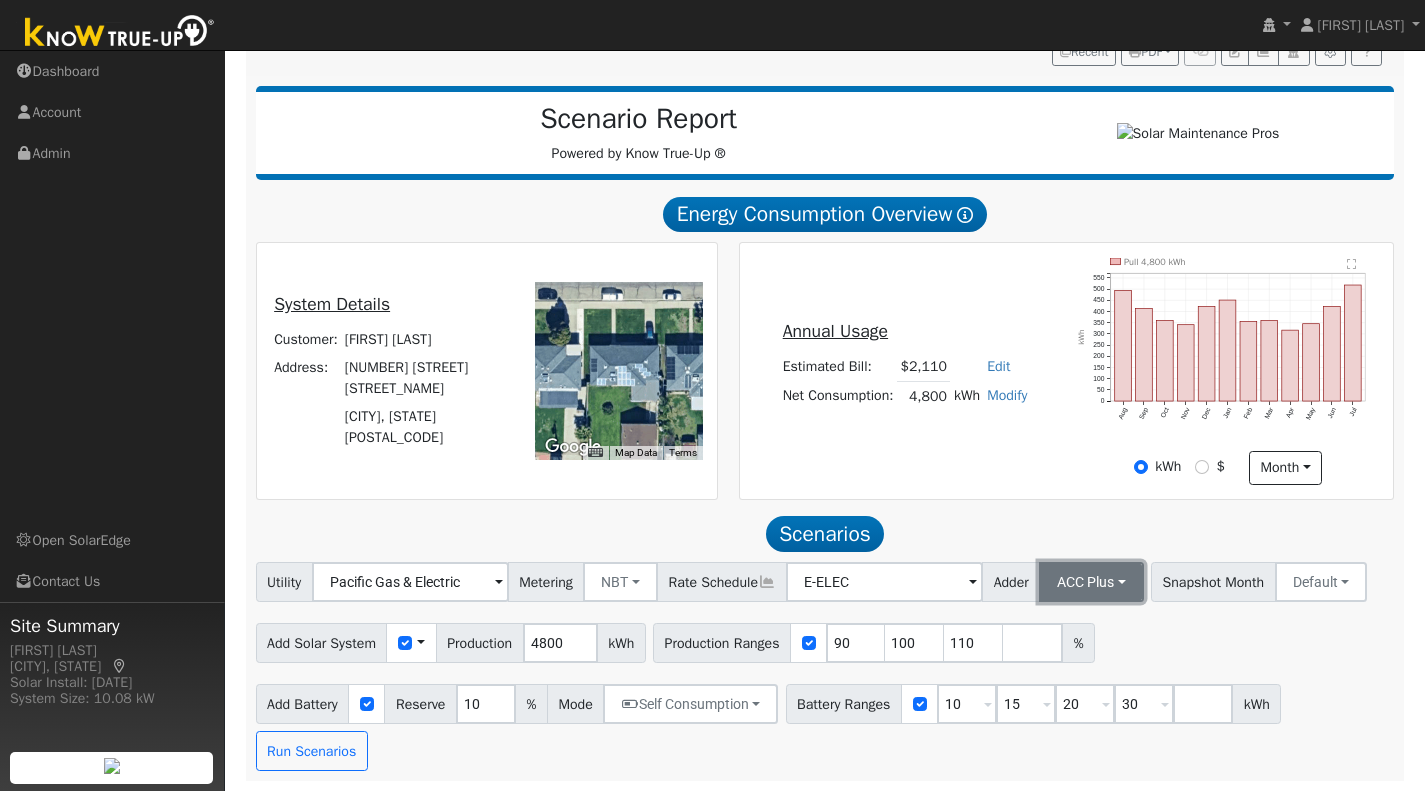 click on "ACC Plus" at bounding box center (1091, 582) 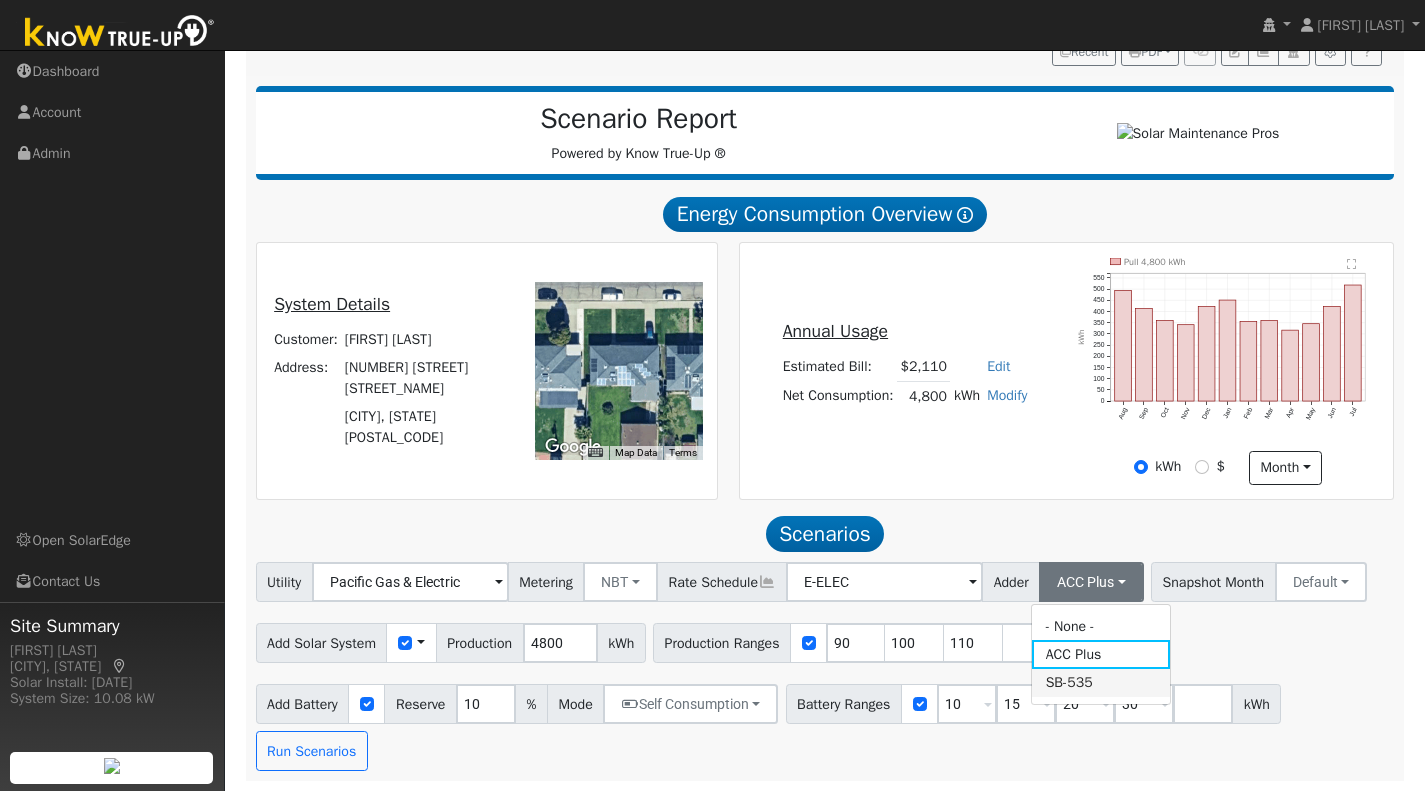 click on "SB-535" at bounding box center [1101, 683] 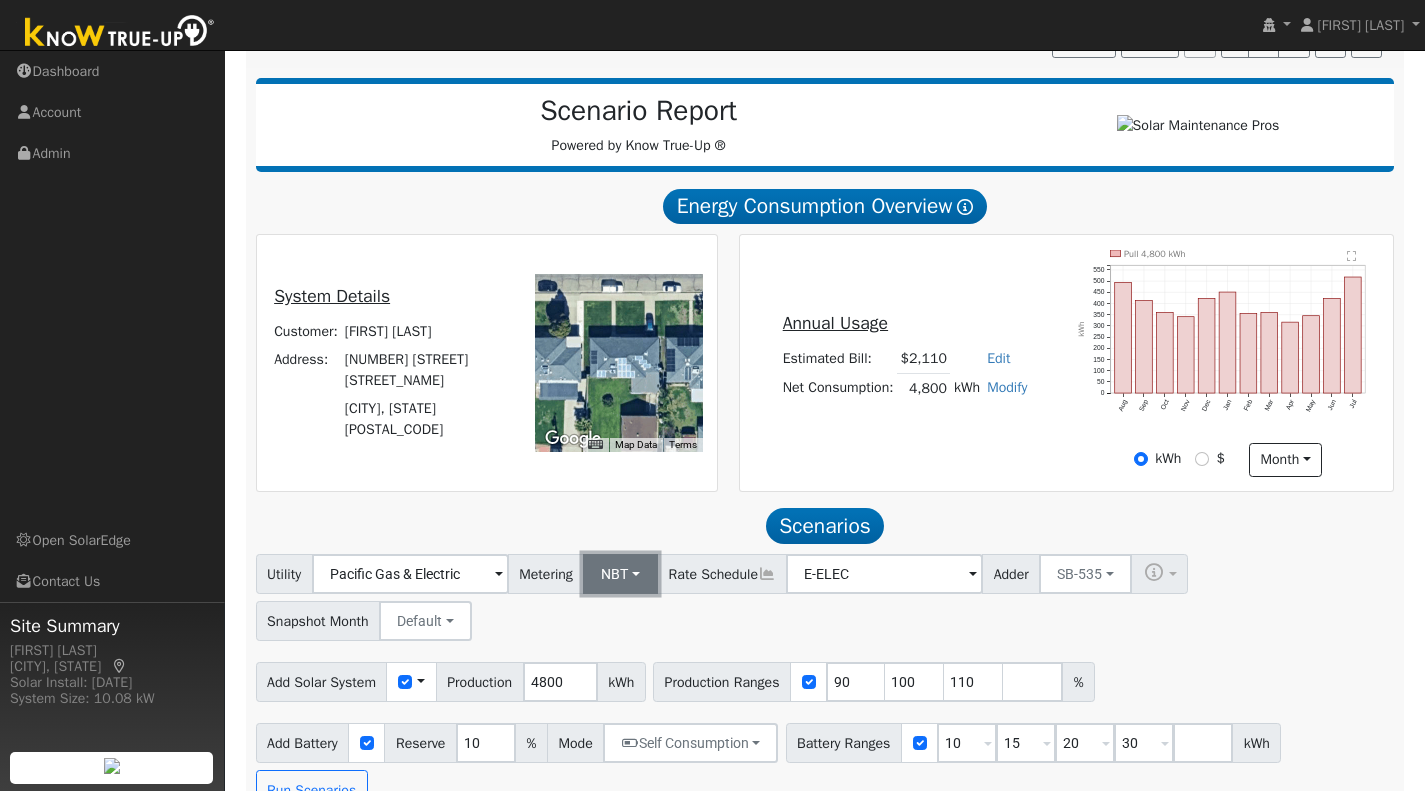 click on "NBT" at bounding box center (620, 574) 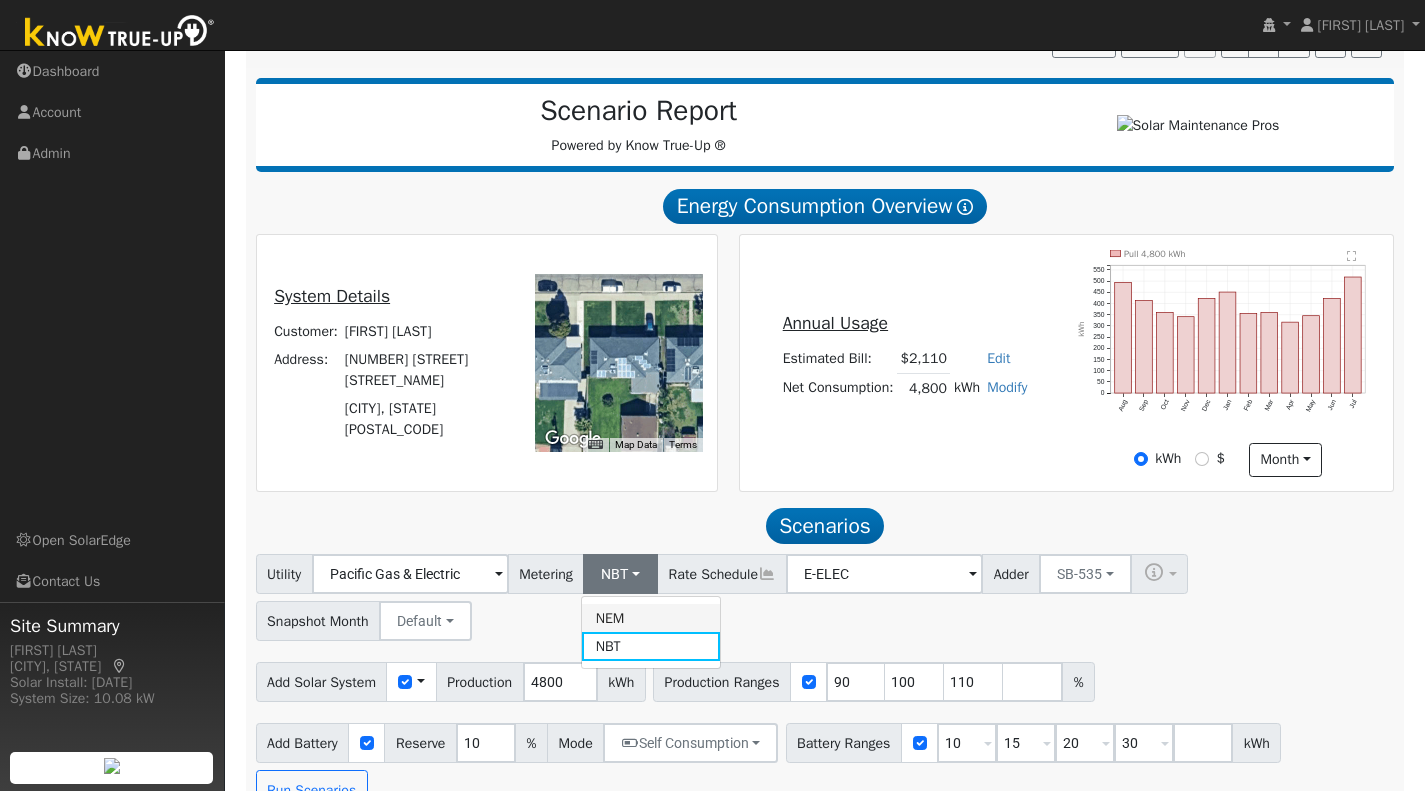 click on "NEM" at bounding box center [651, 618] 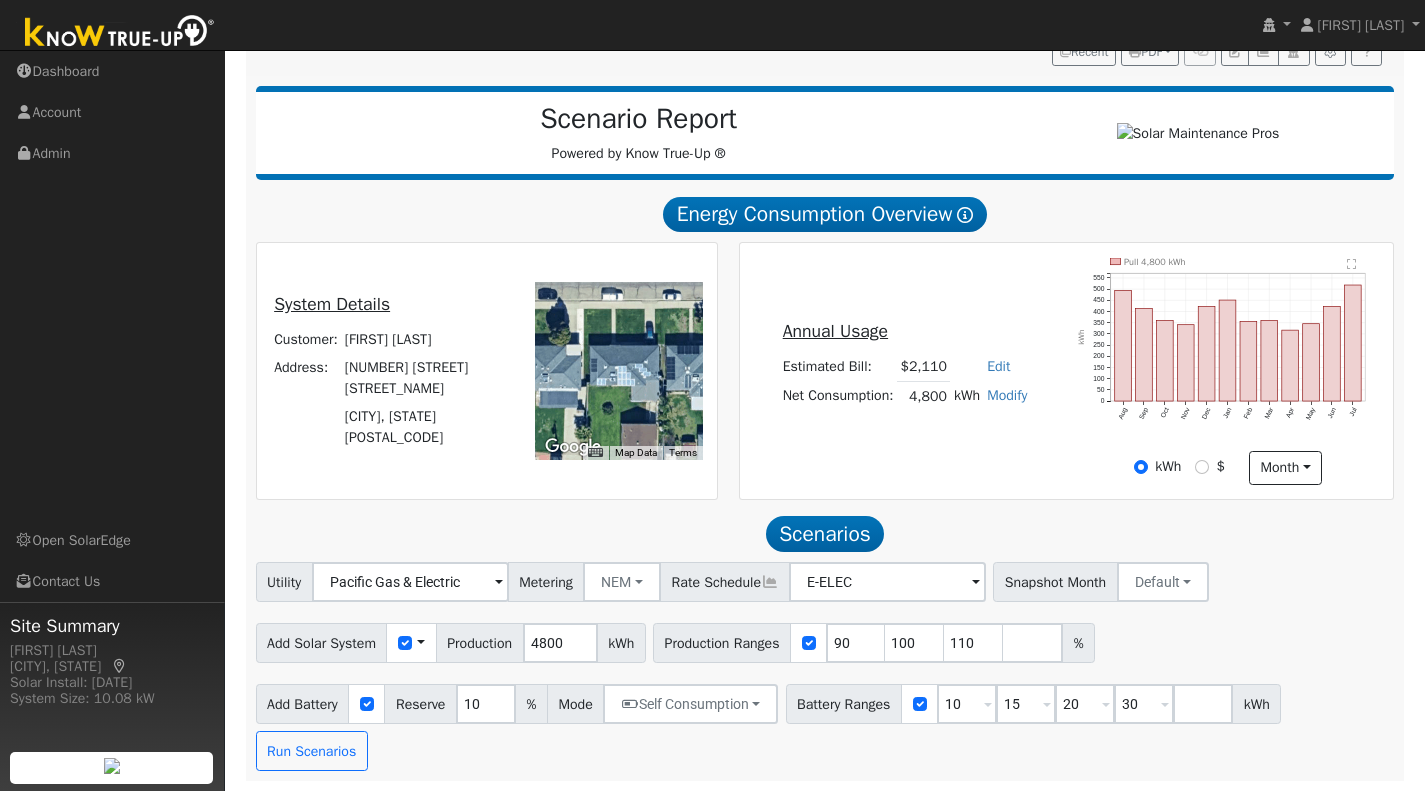 click at bounding box center [499, 583] 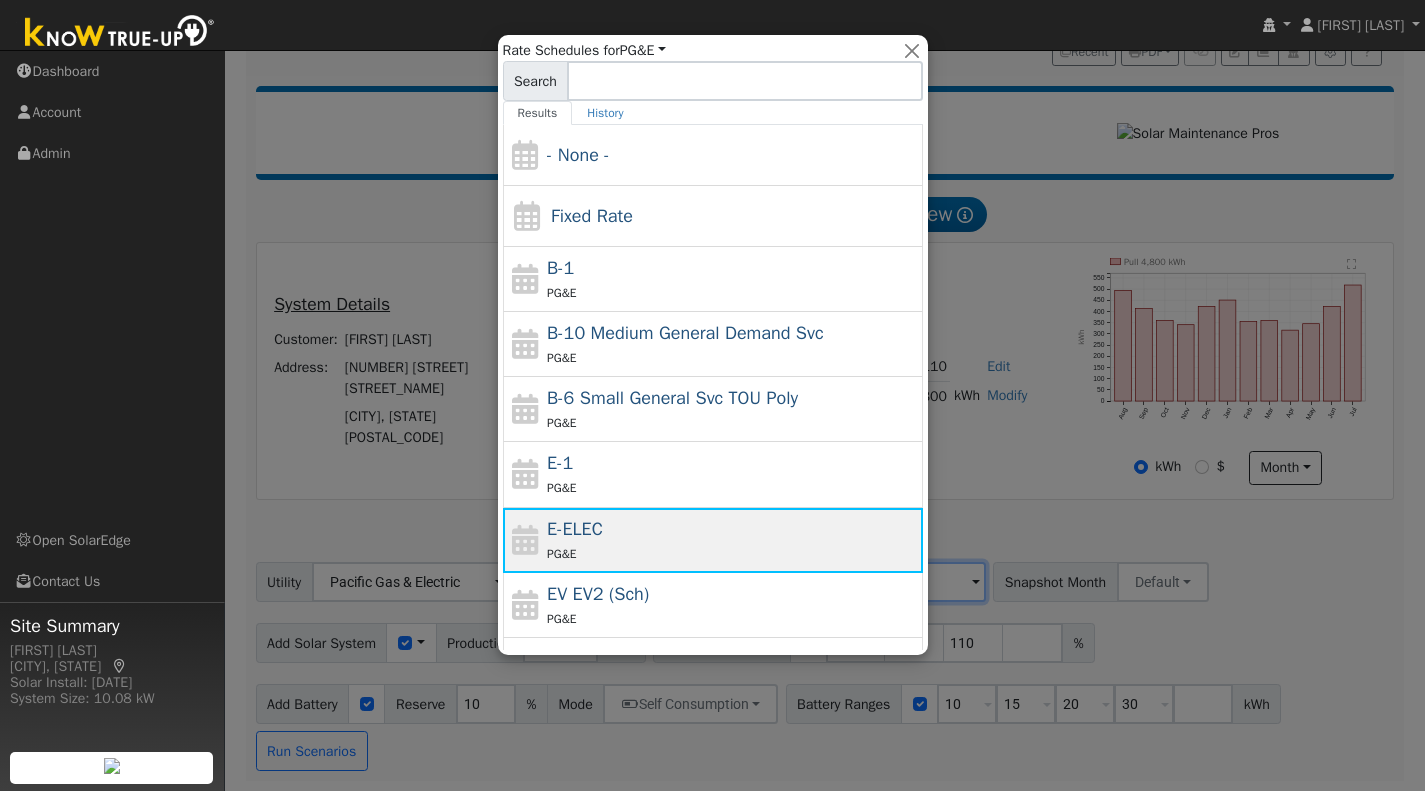 click on "PG&E" at bounding box center (732, 553) 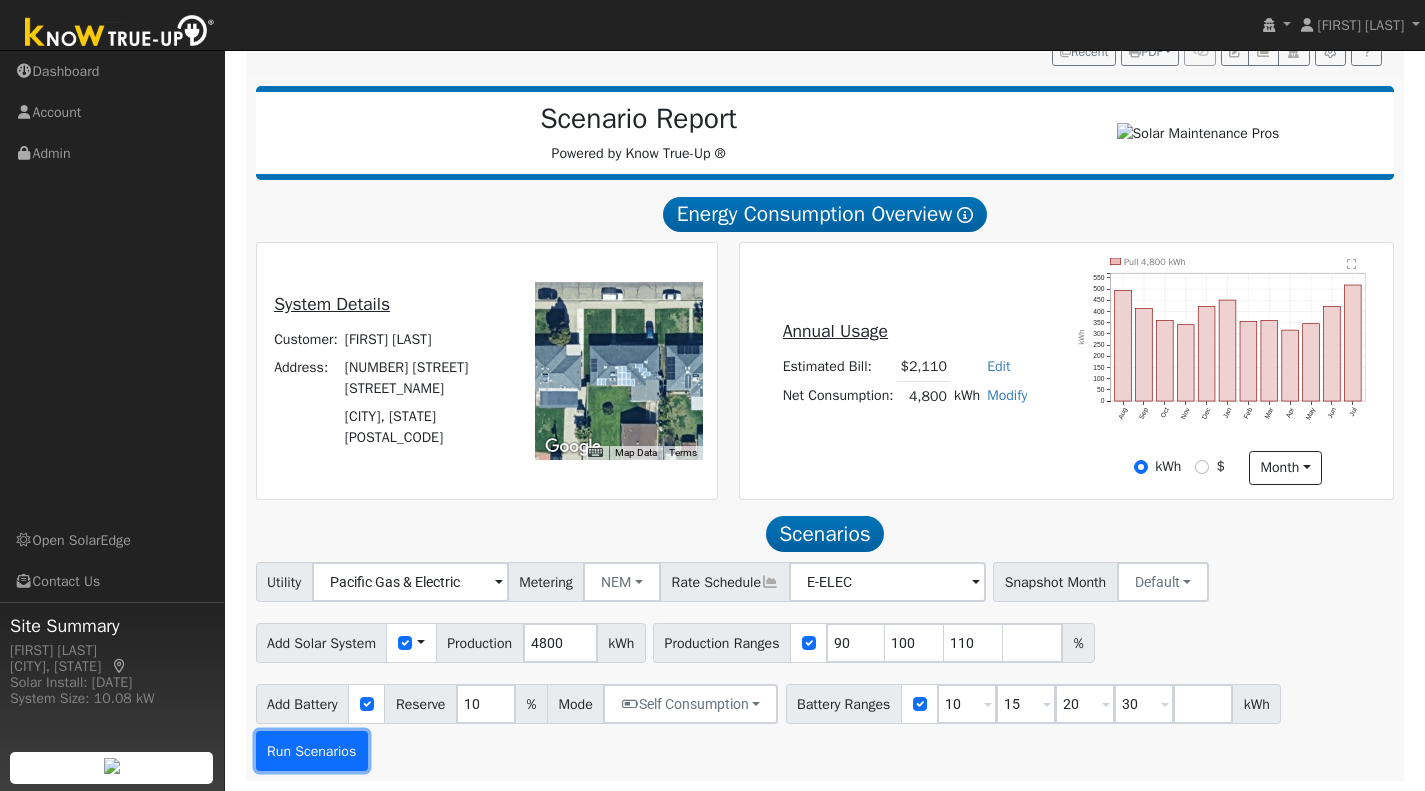 click on "Run Scenarios" at bounding box center (312, 751) 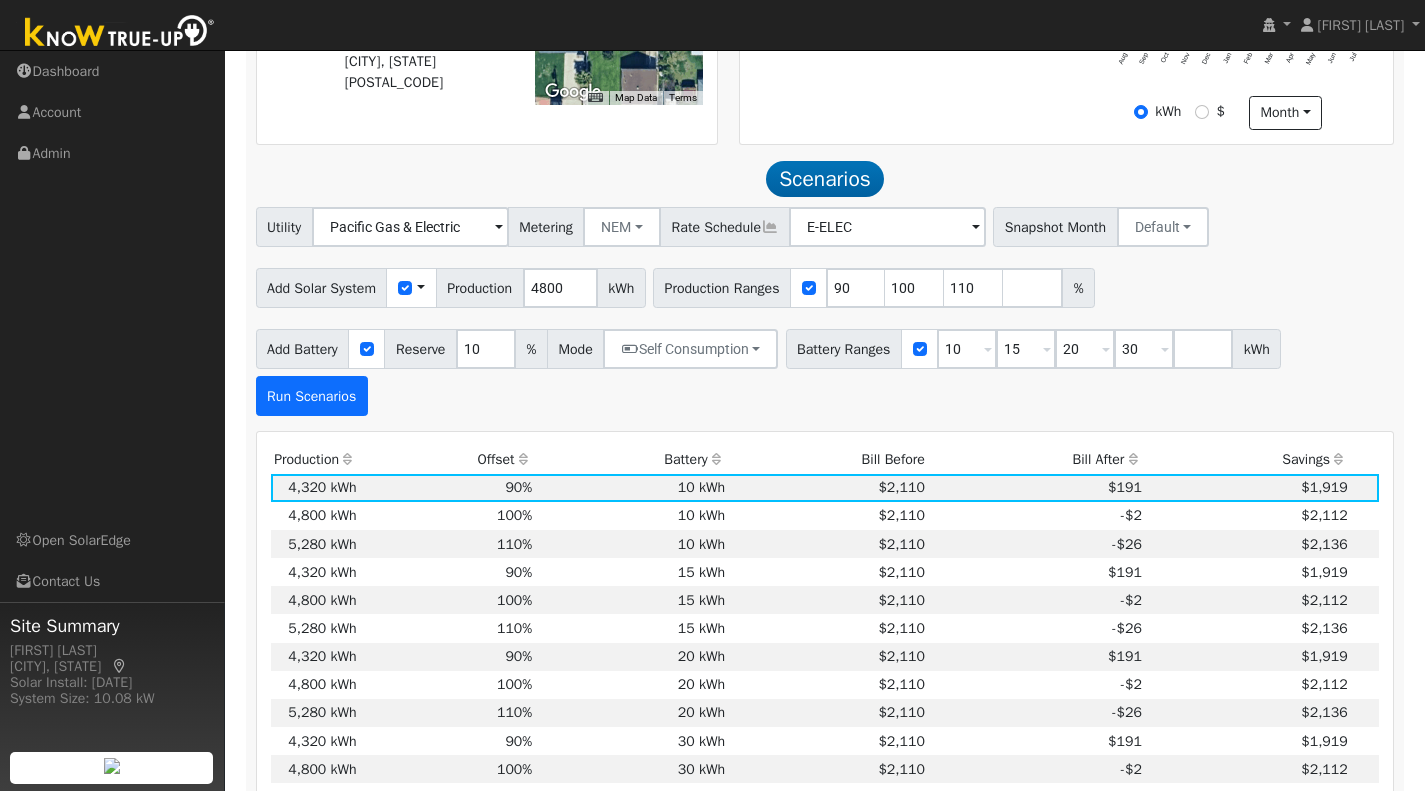 scroll, scrollTop: 711, scrollLeft: 0, axis: vertical 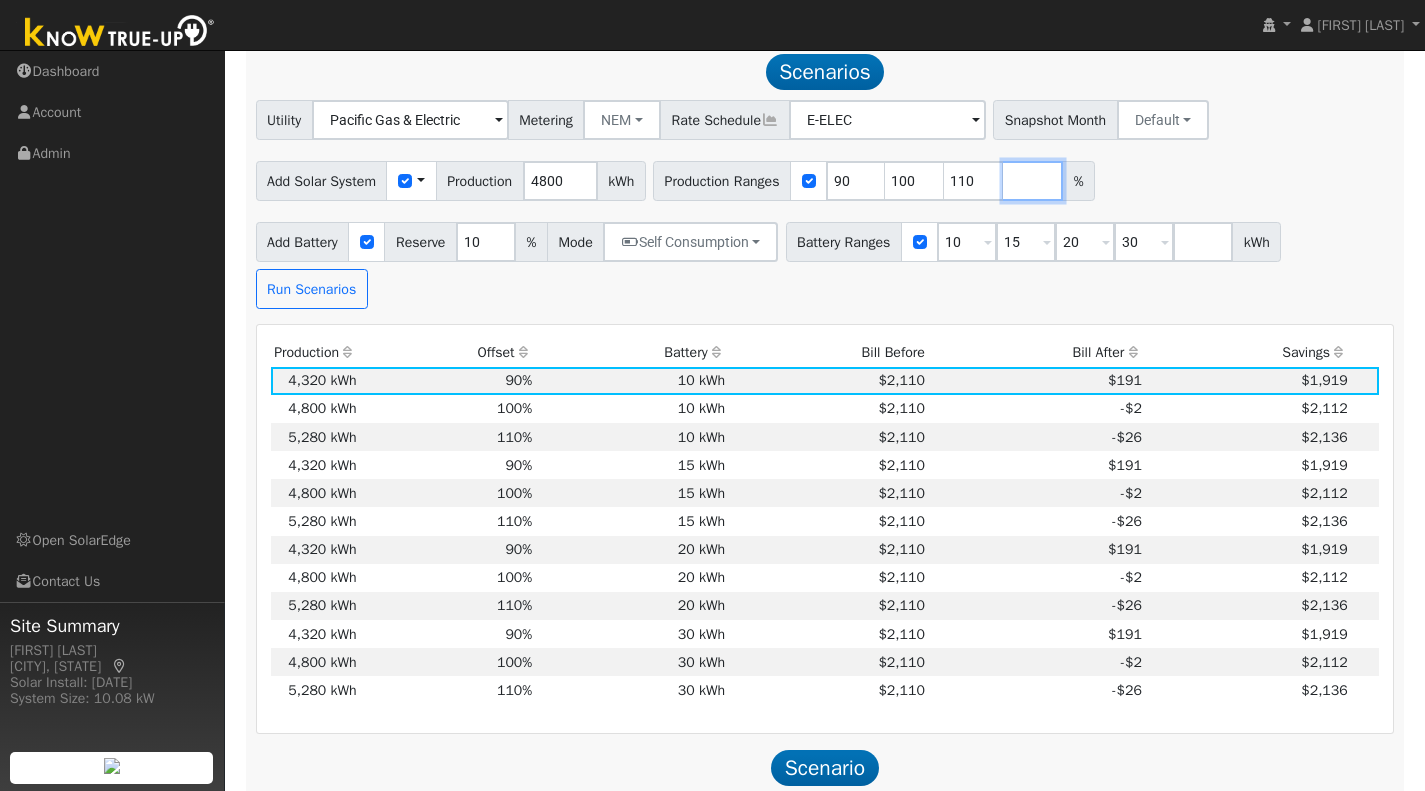 click at bounding box center [1033, 181] 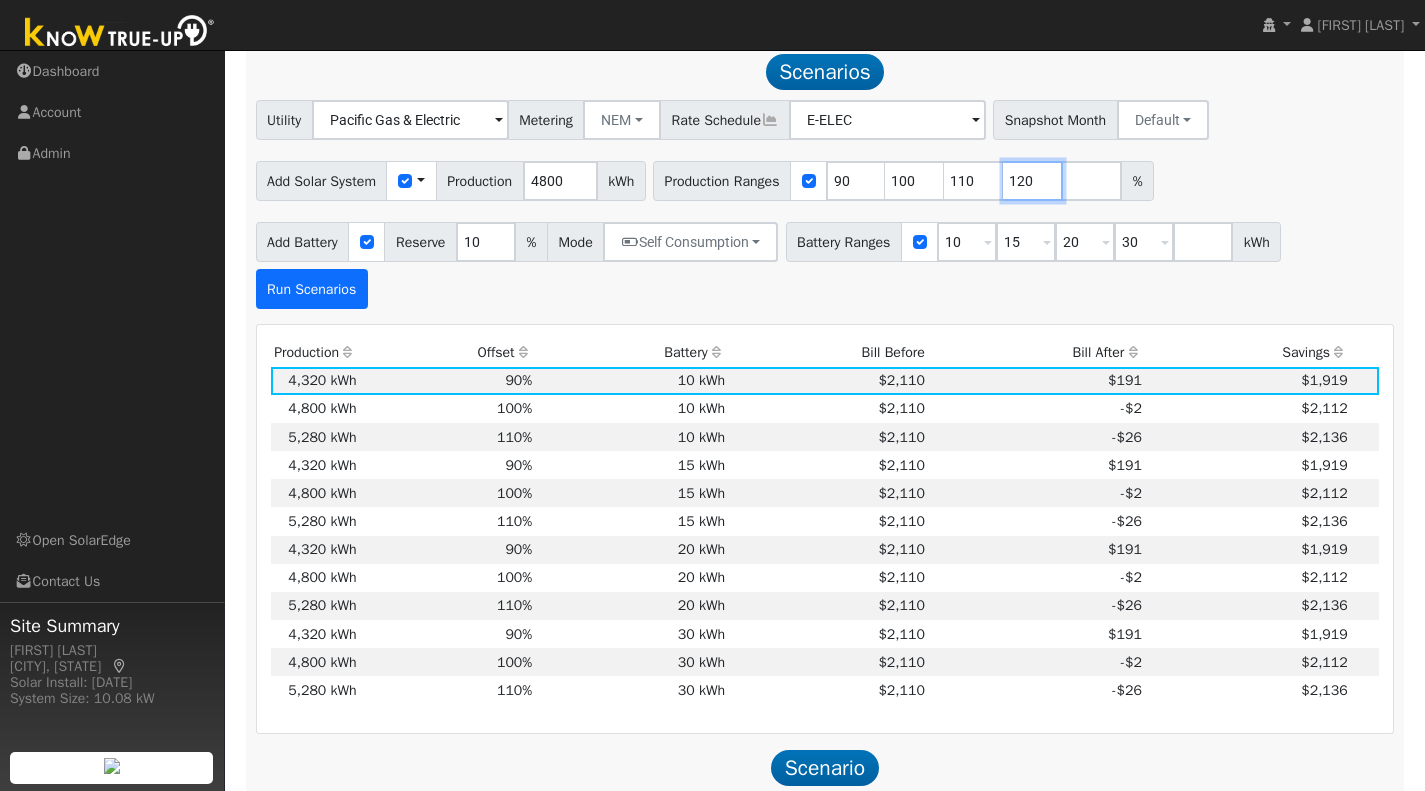 type on "120" 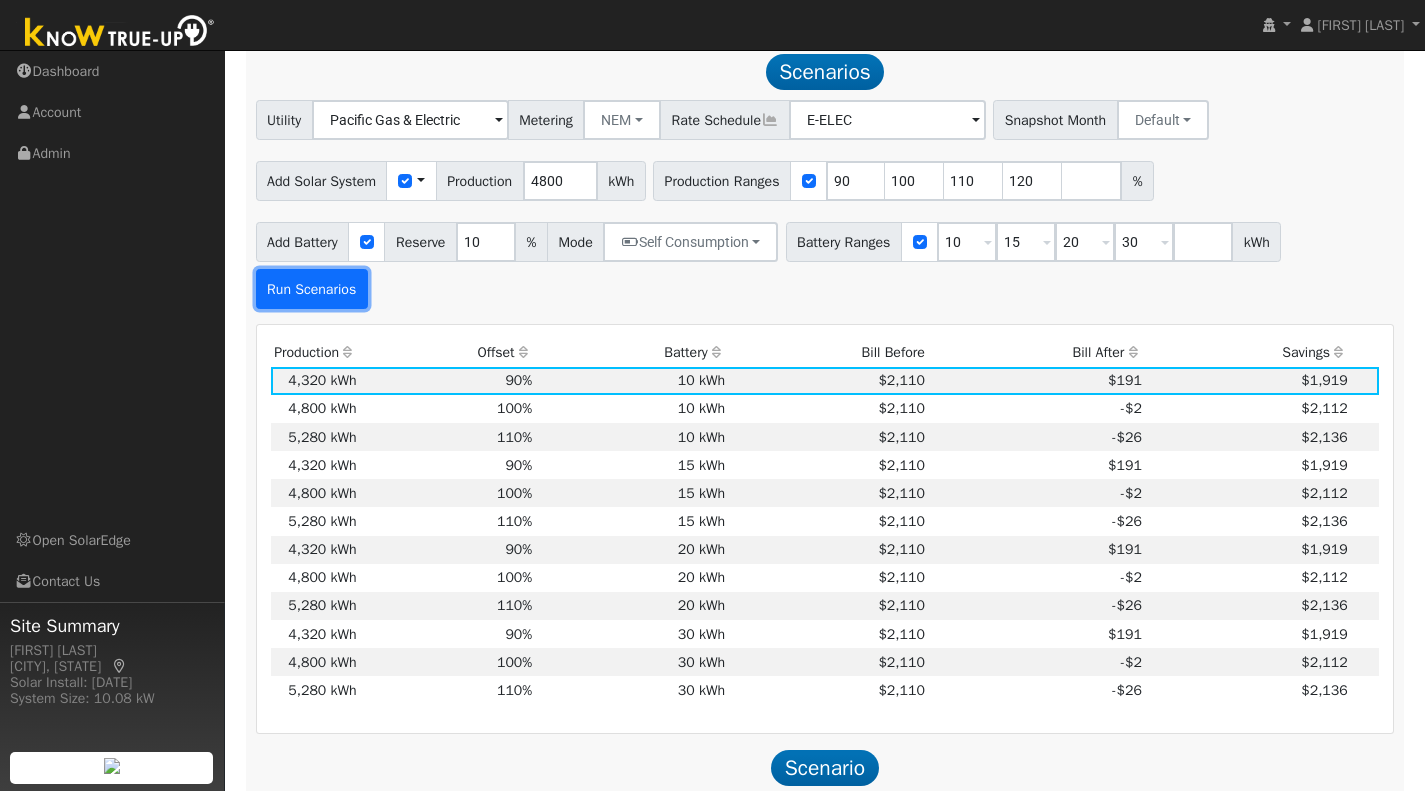click on "Run Scenarios" at bounding box center (312, 289) 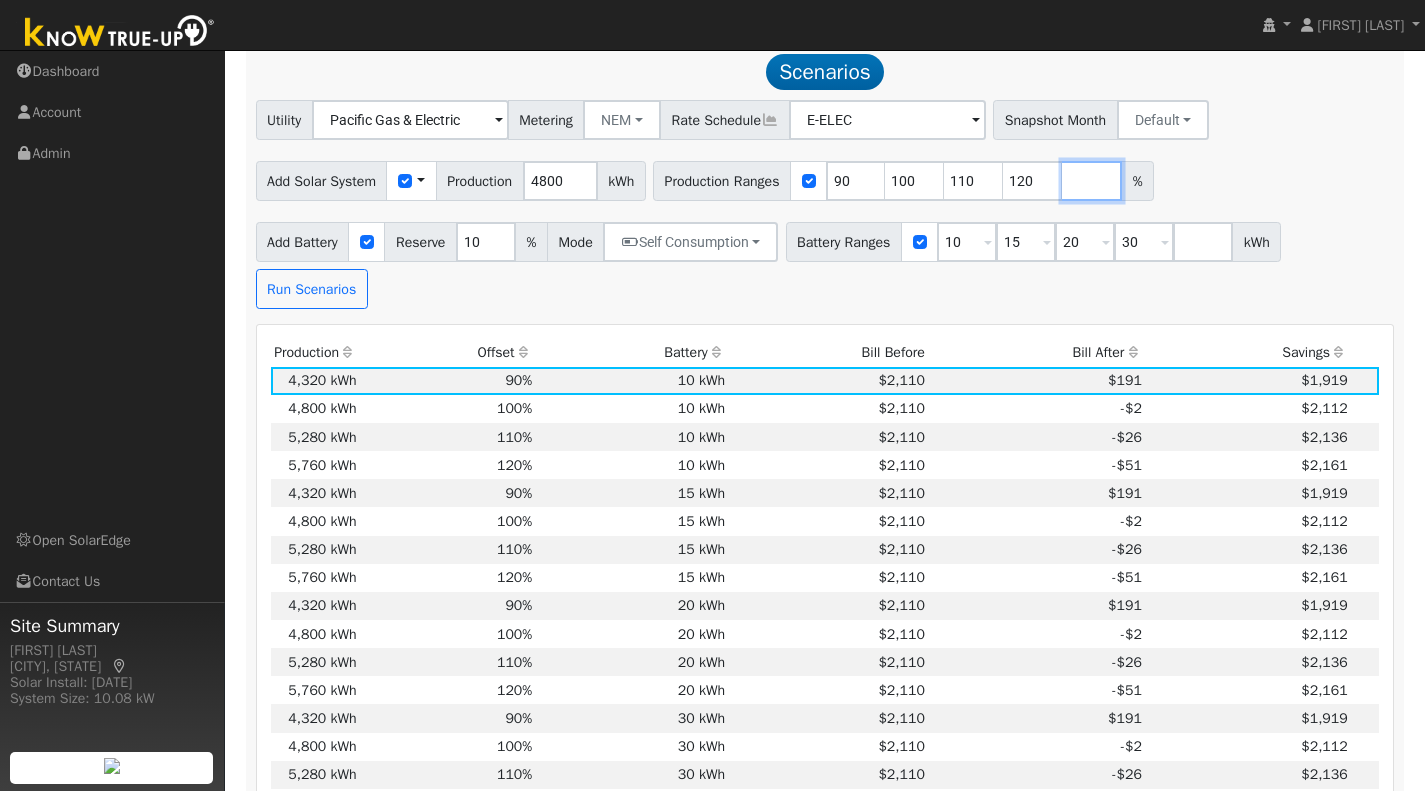 click at bounding box center [1092, 181] 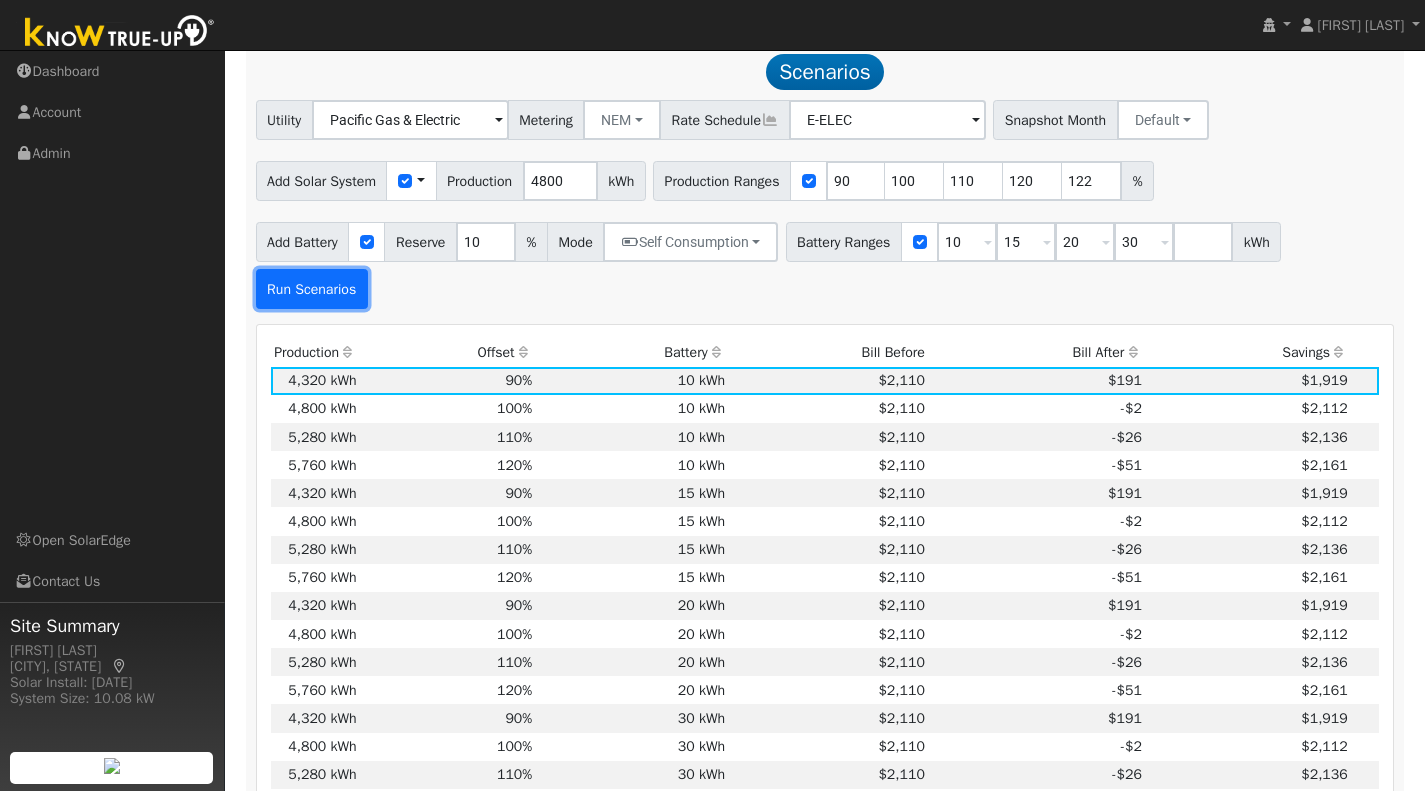 click on "Run Scenarios" at bounding box center (312, 289) 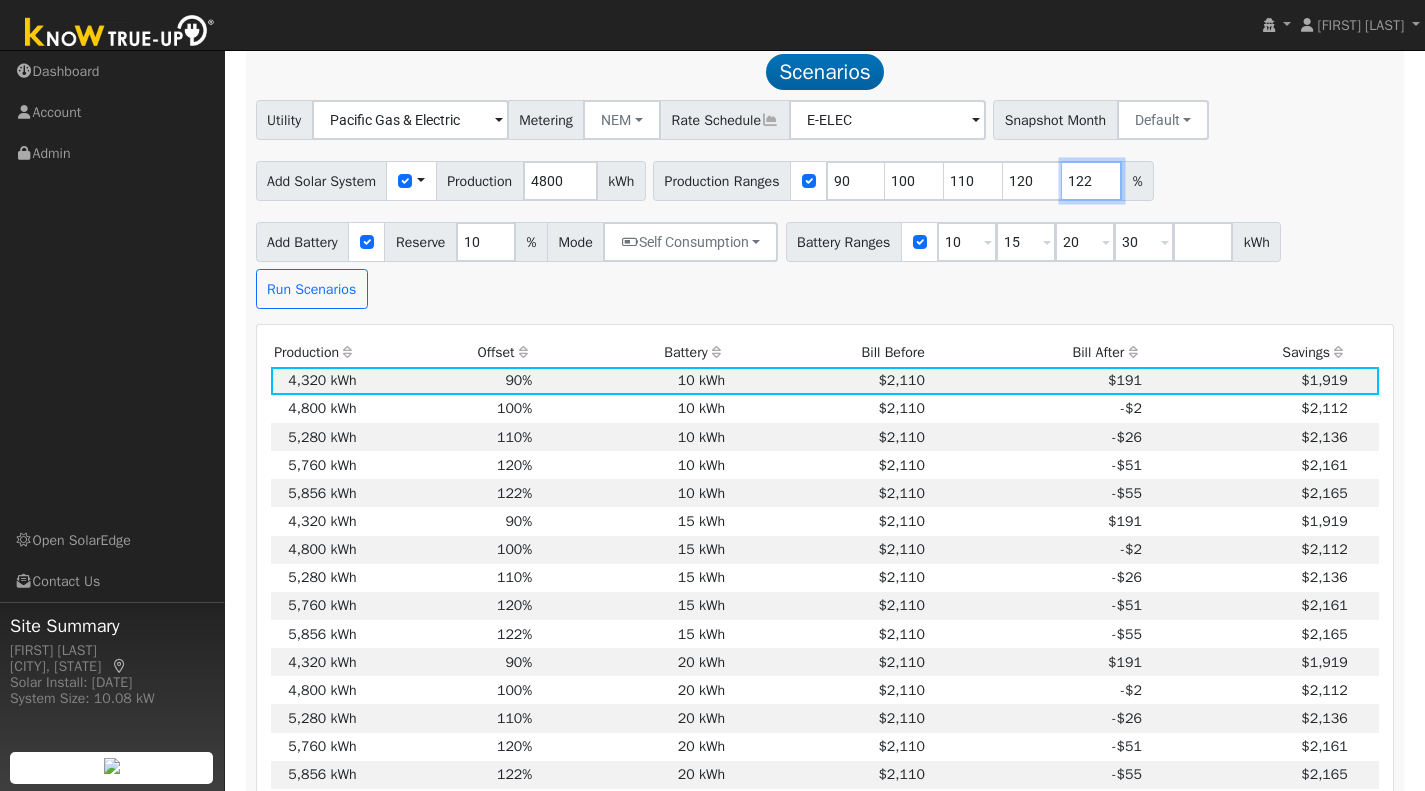click on "122" at bounding box center (1092, 181) 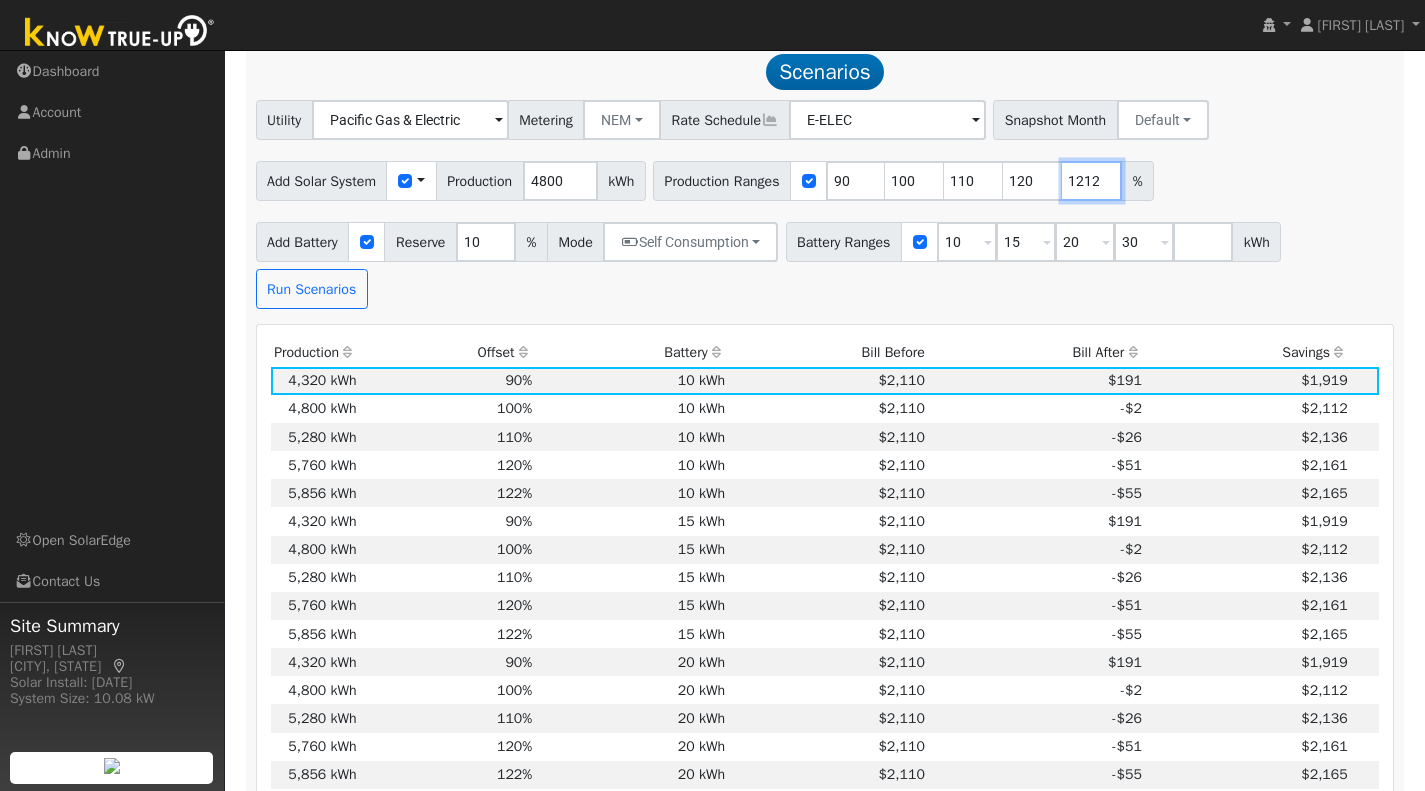 scroll, scrollTop: 0, scrollLeft: 0, axis: both 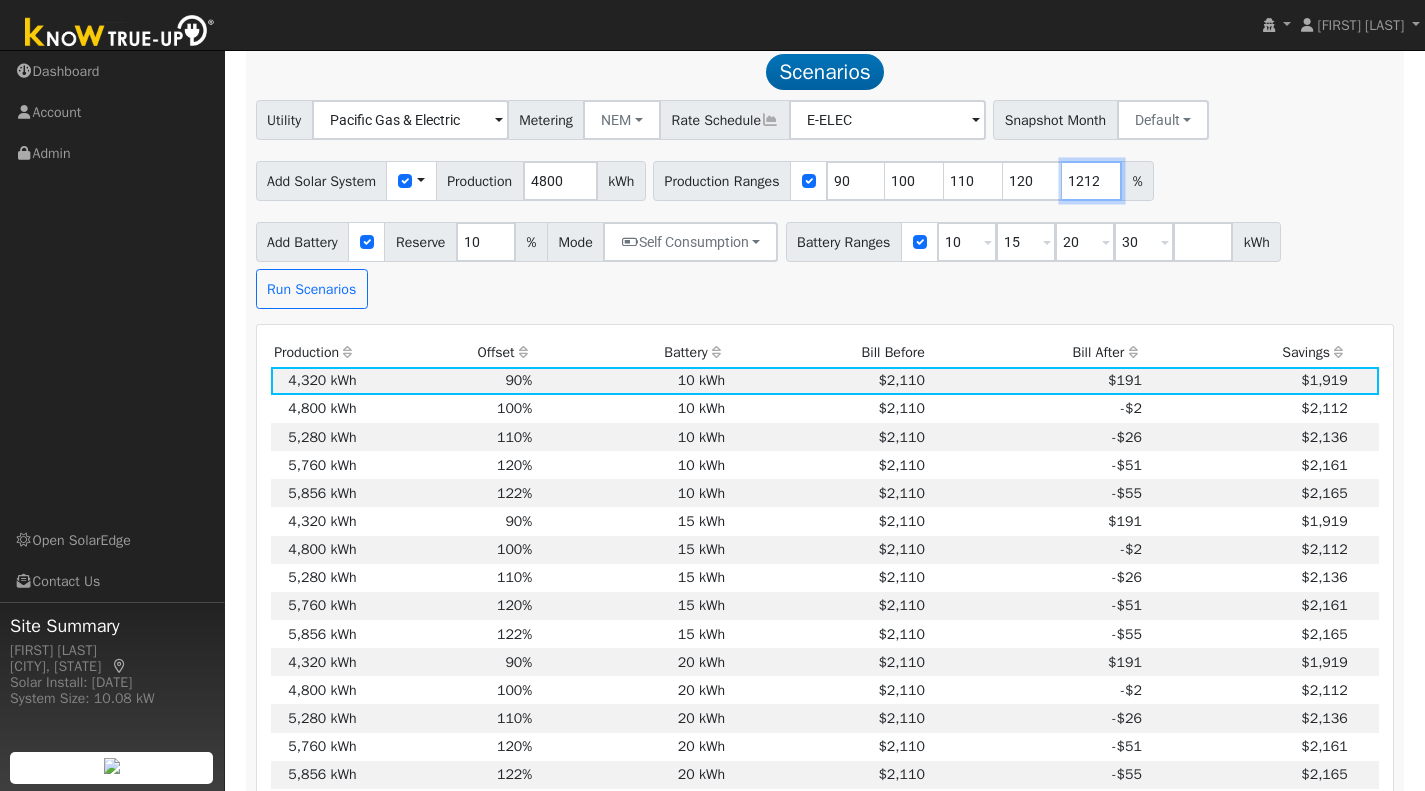 drag, startPoint x: 1103, startPoint y: 182, endPoint x: 1072, endPoint y: 181, distance: 31.016125 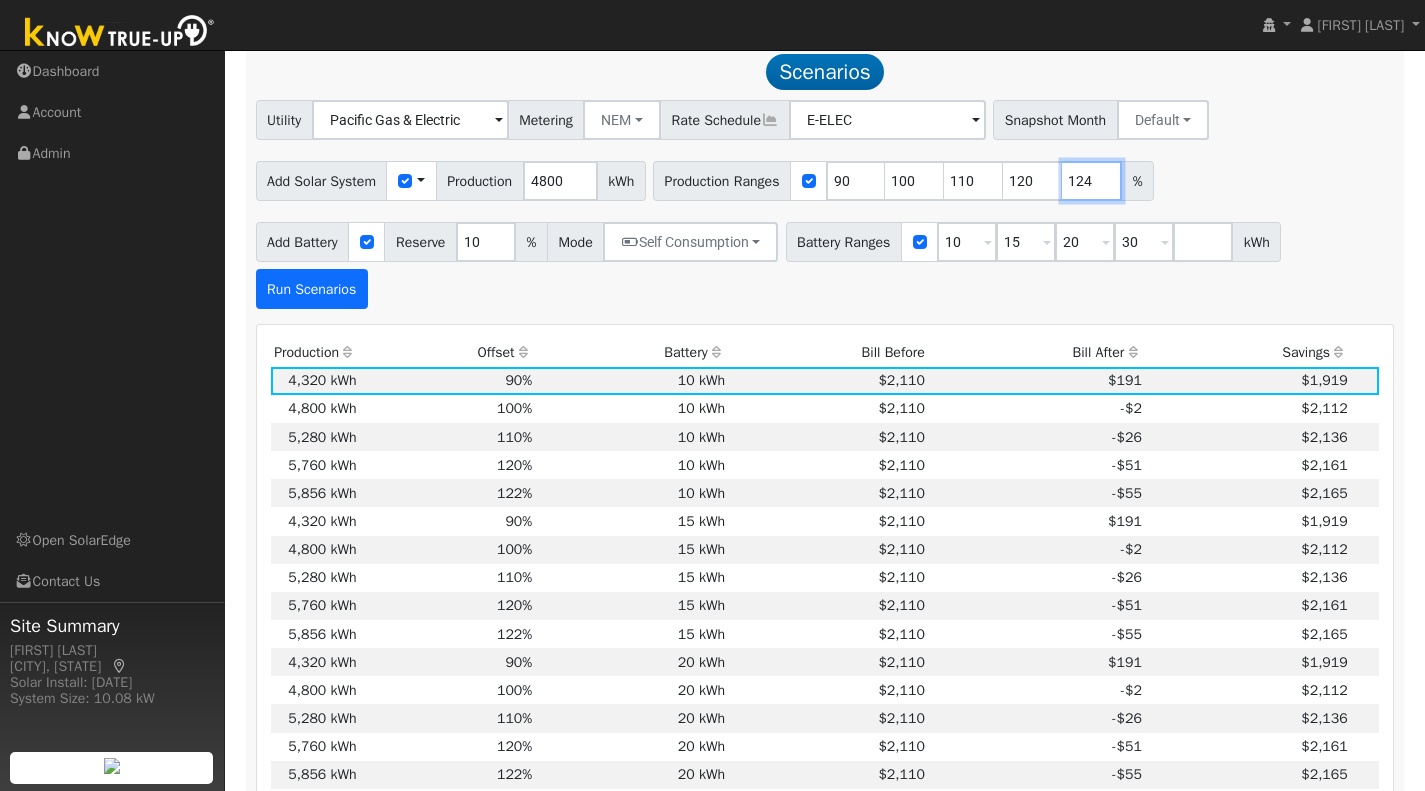 type on "124" 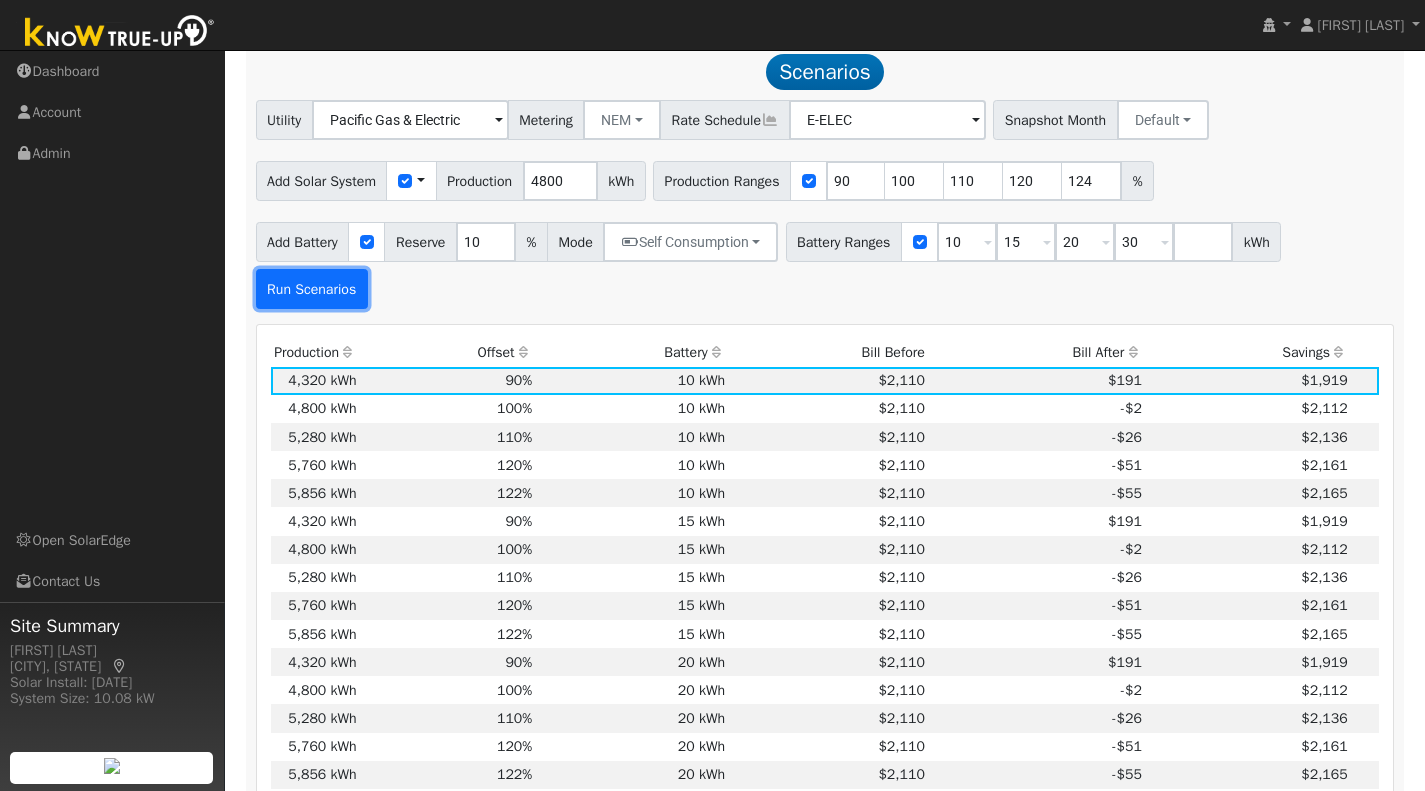 click on "Run Scenarios" at bounding box center (312, 289) 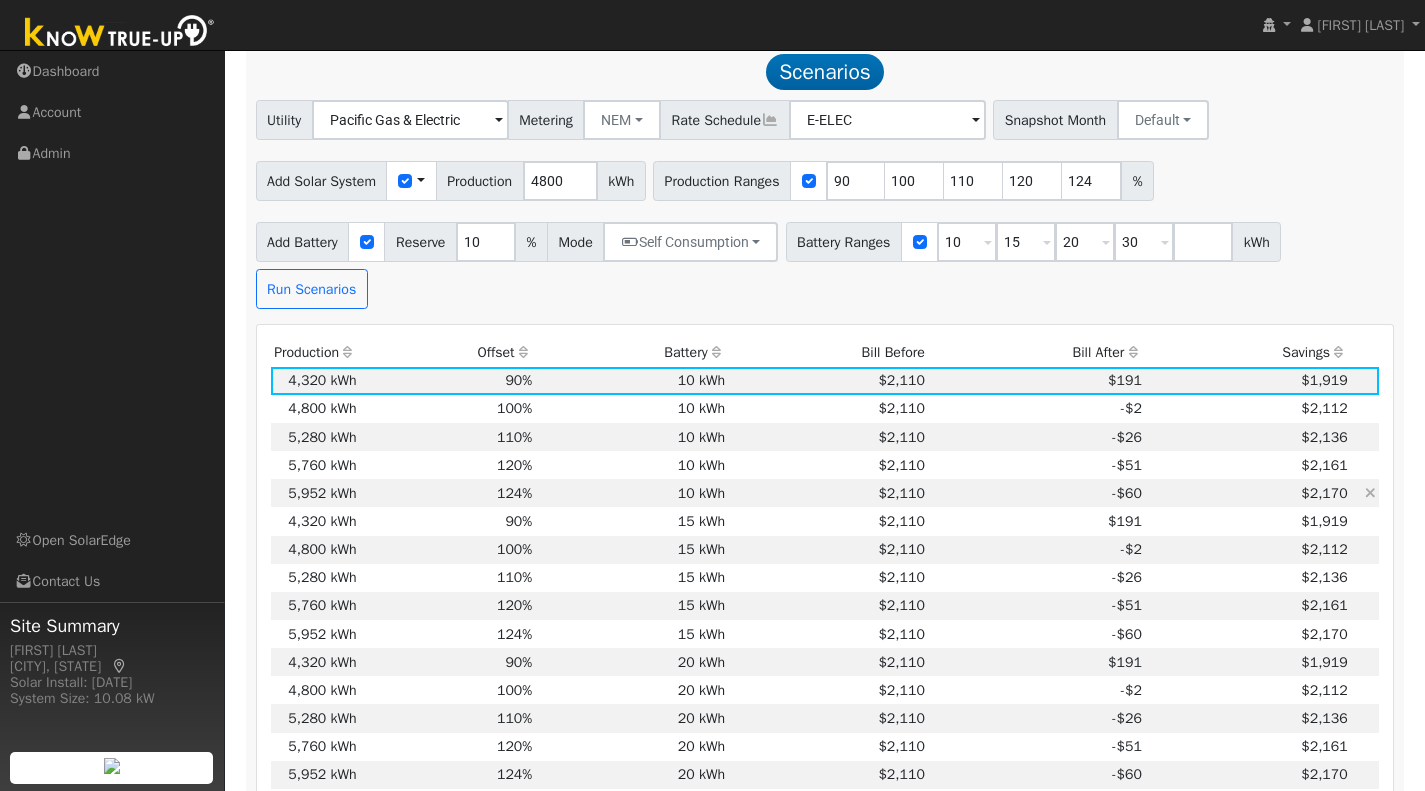 click on "10 kWh" at bounding box center [632, 493] 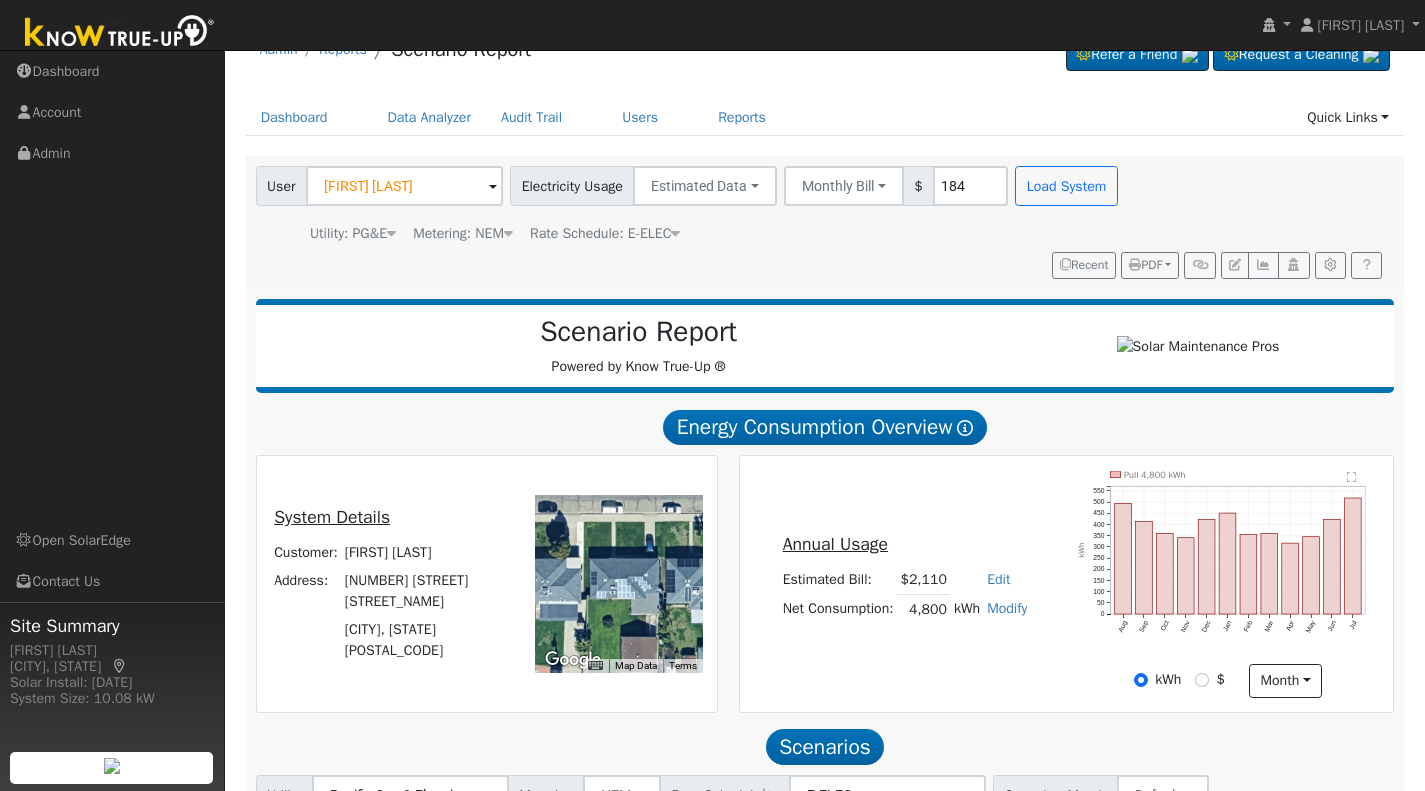 scroll, scrollTop: 32, scrollLeft: 0, axis: vertical 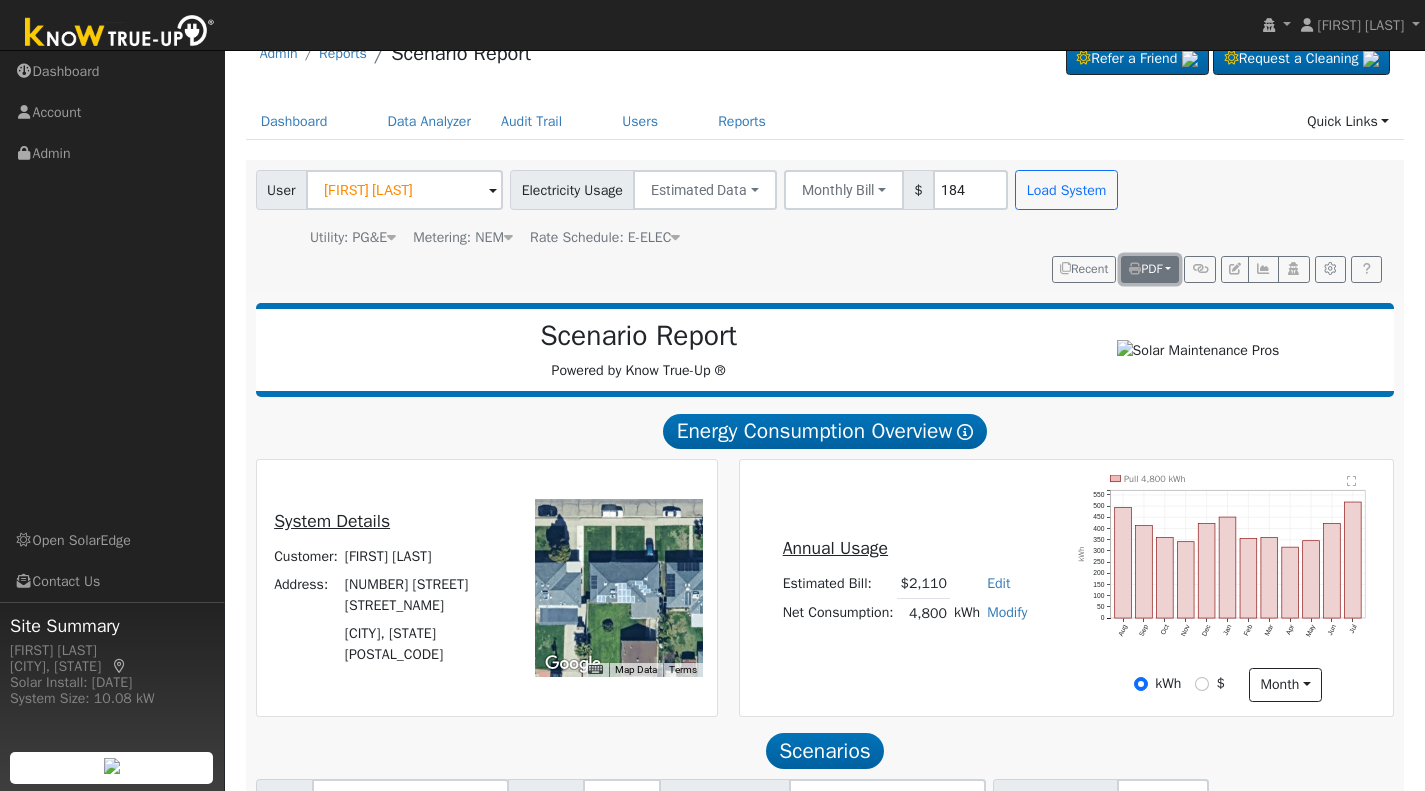 click on "PDF" at bounding box center (1145, 269) 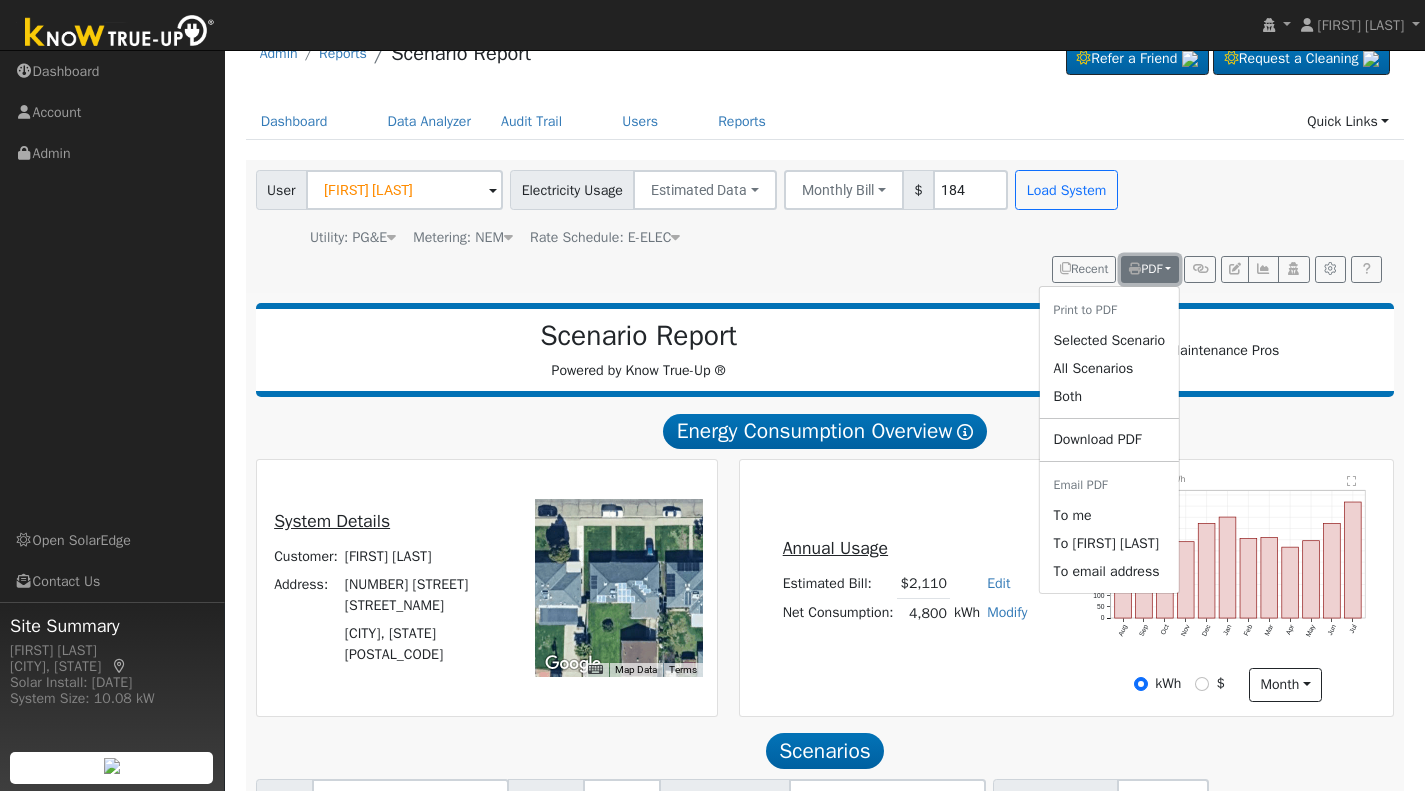 click on "PDF" at bounding box center [1145, 269] 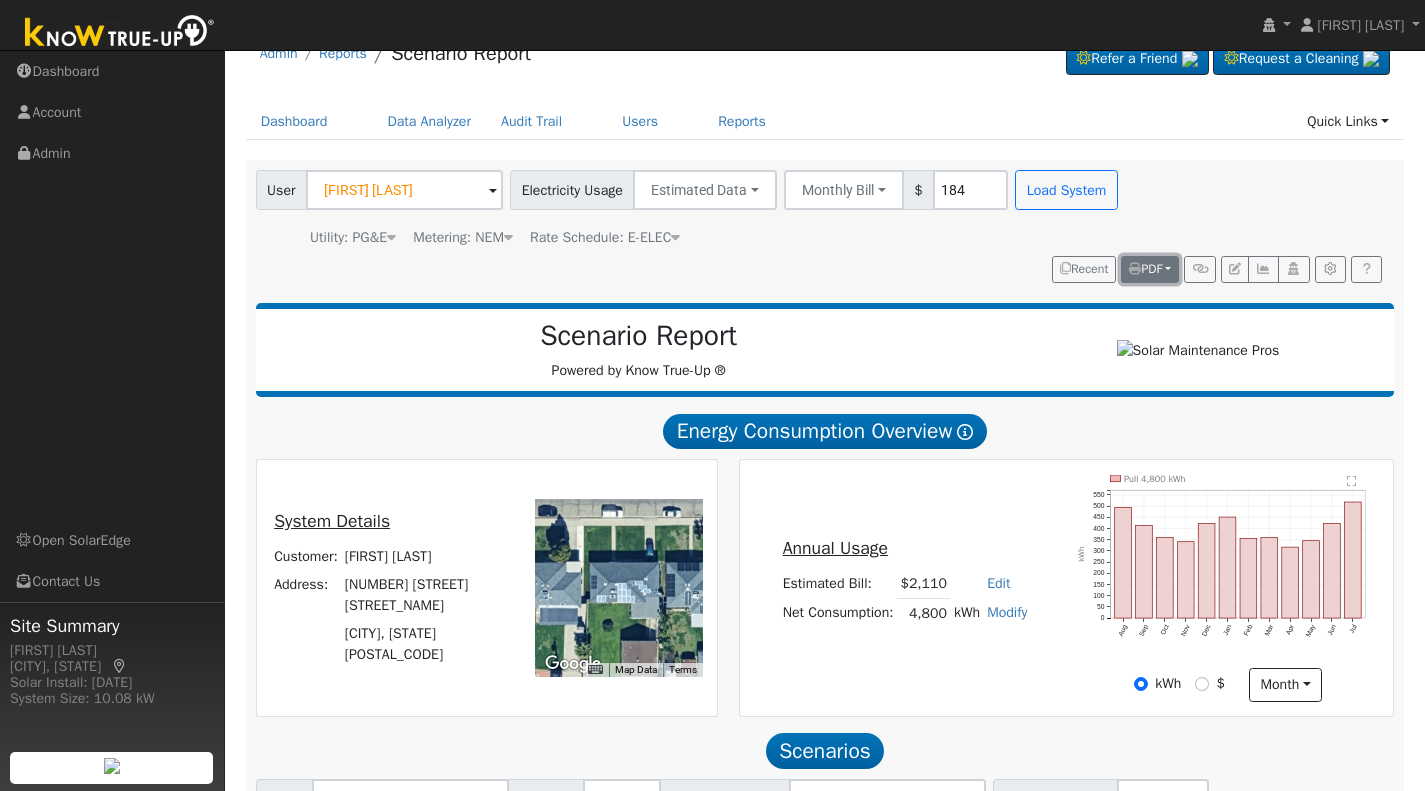click at bounding box center [1135, 269] 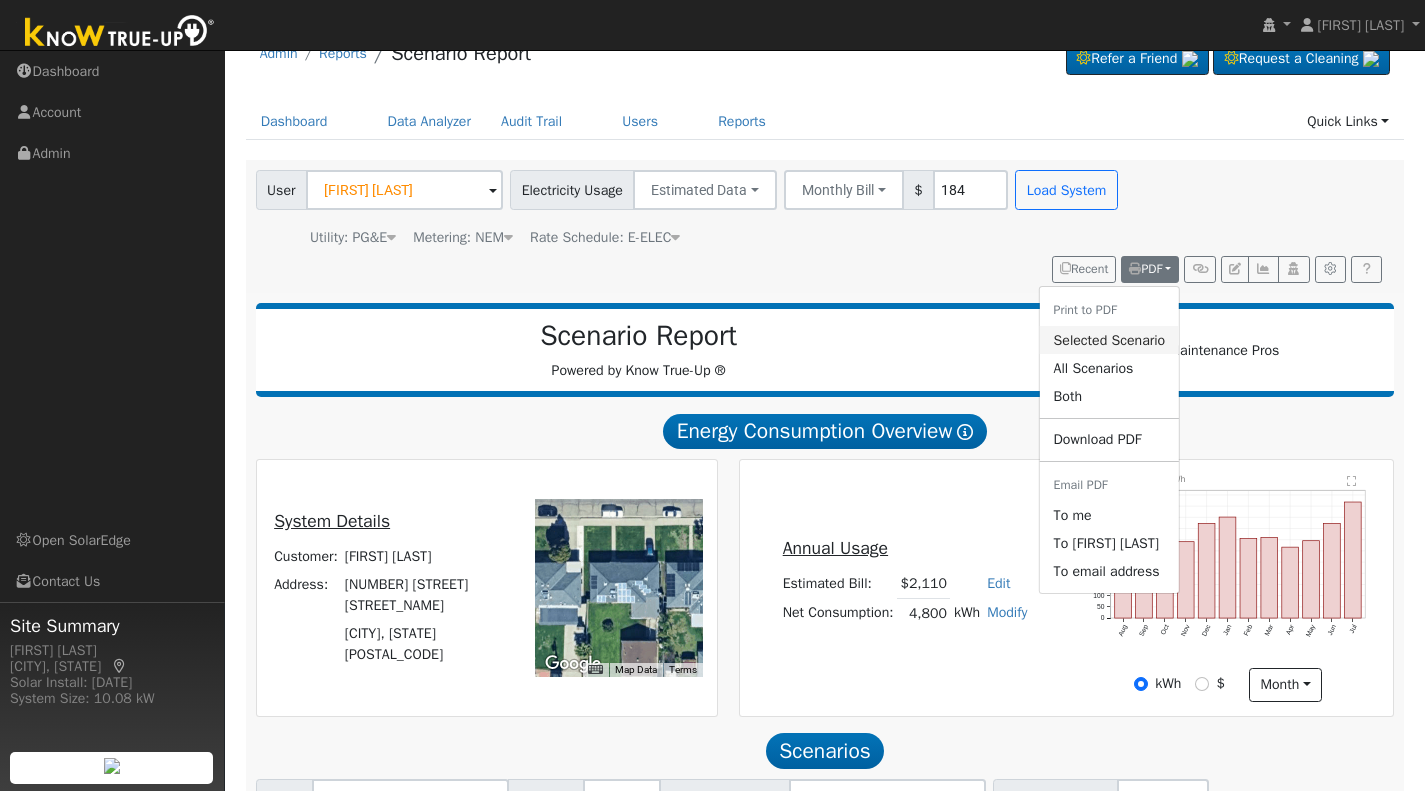 click on "Selected Scenario" at bounding box center [1110, 340] 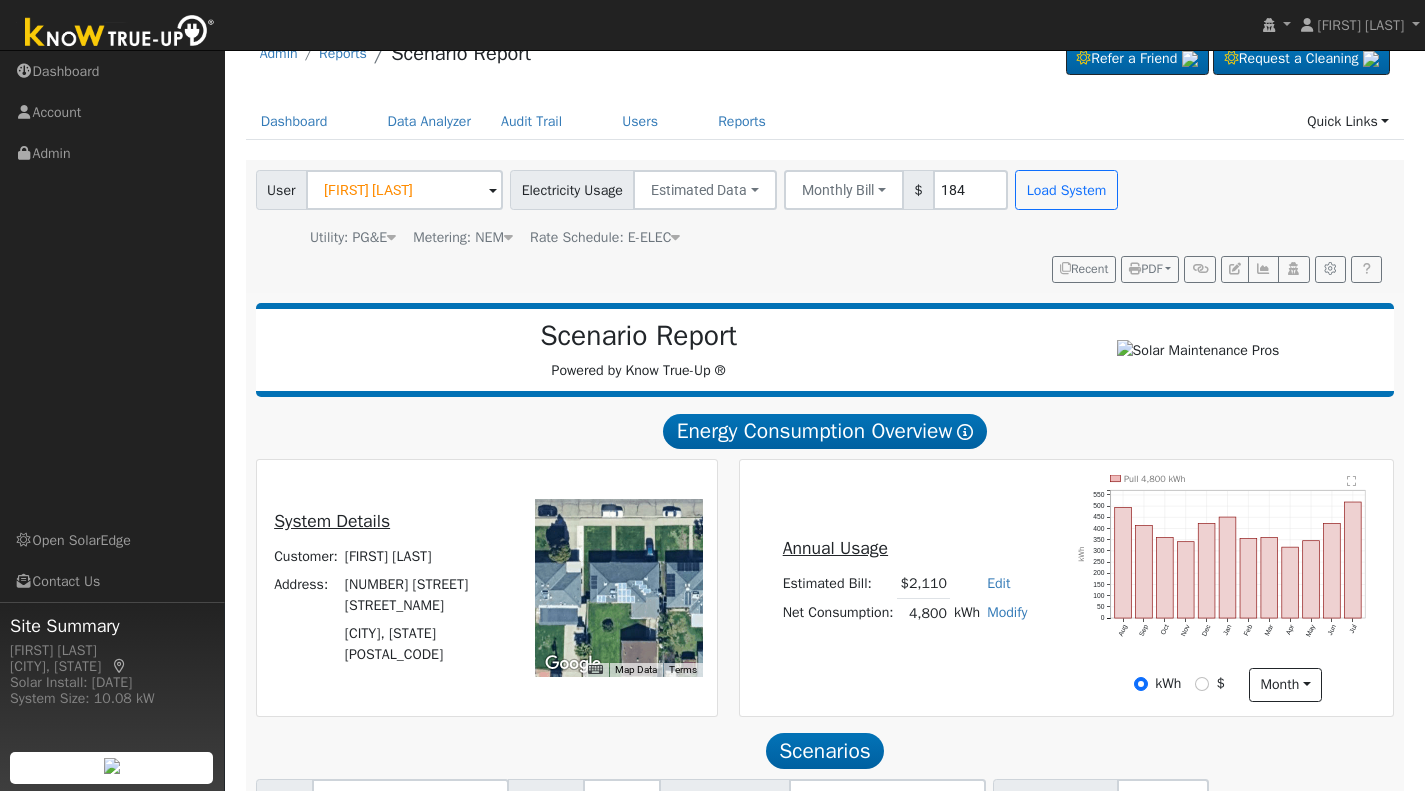 scroll, scrollTop: 33, scrollLeft: 0, axis: vertical 